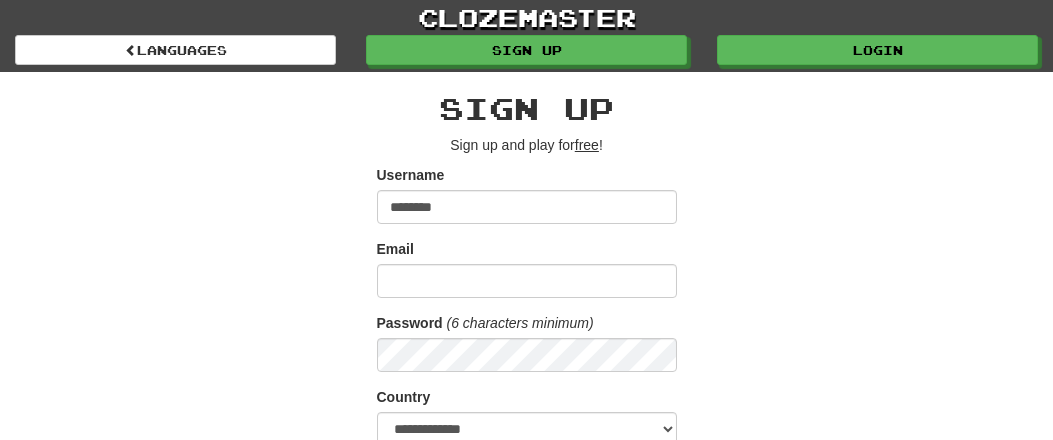 scroll, scrollTop: 0, scrollLeft: 0, axis: both 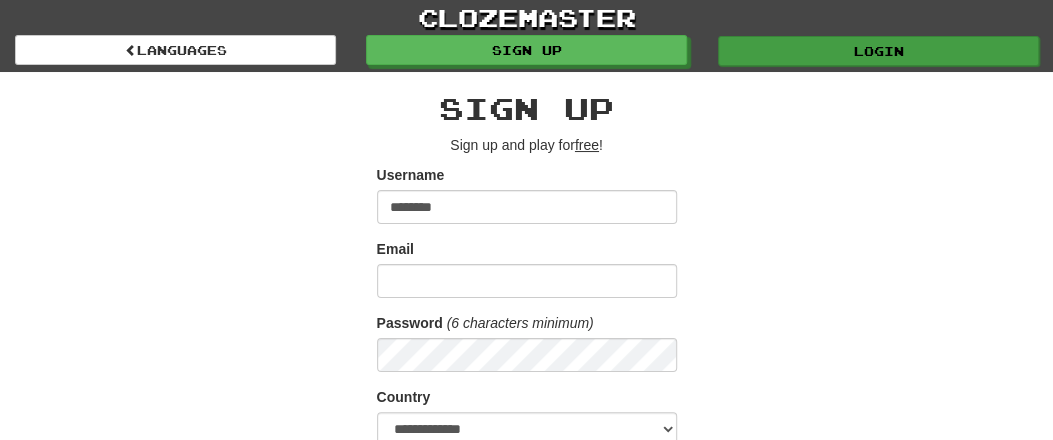 type on "********" 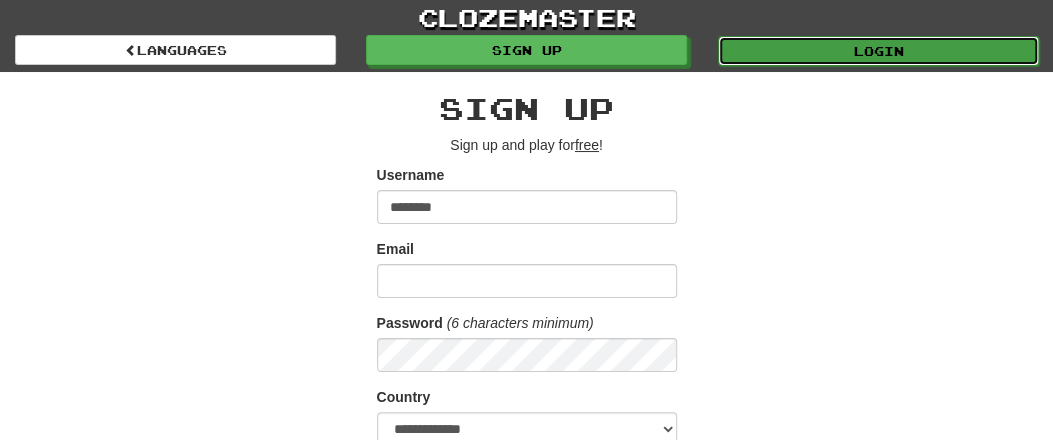 click on "Login" at bounding box center [878, 51] 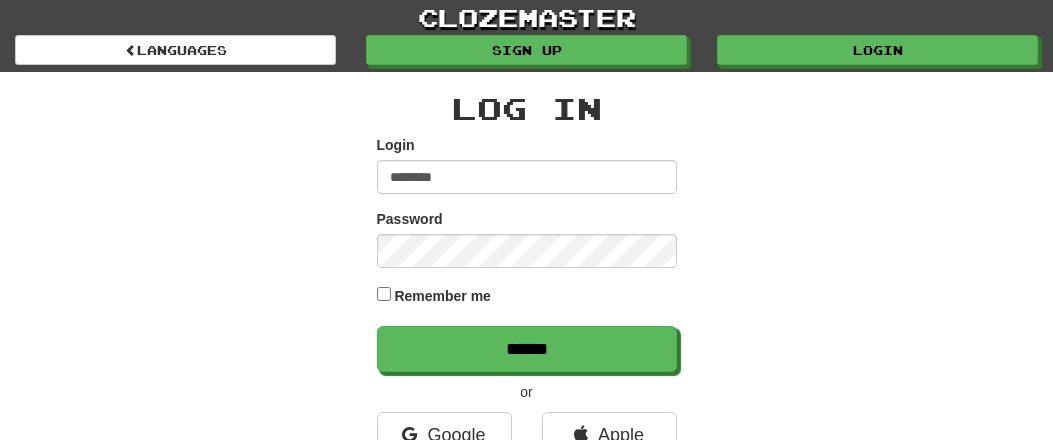 scroll, scrollTop: 0, scrollLeft: 0, axis: both 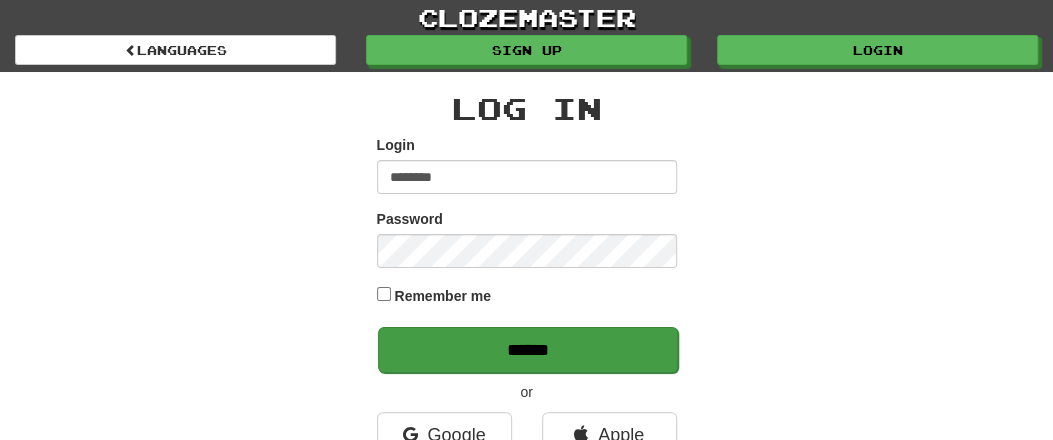type on "********" 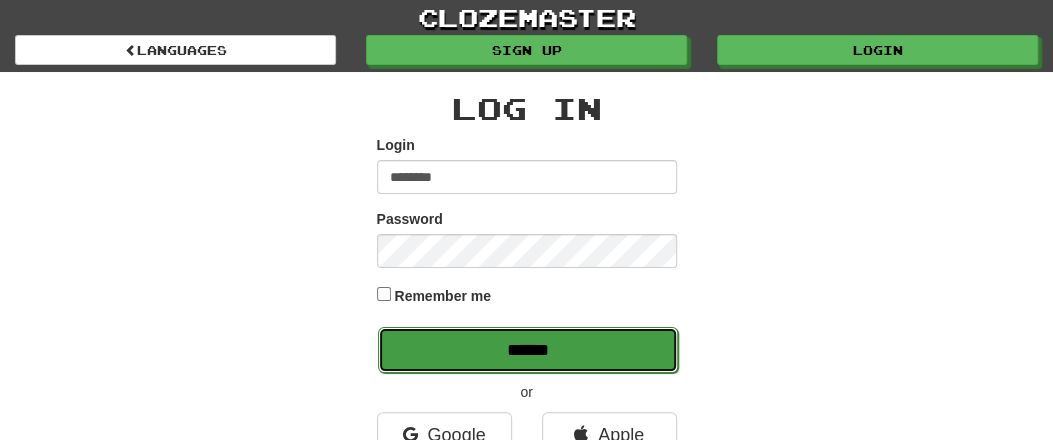 click on "******" at bounding box center [528, 350] 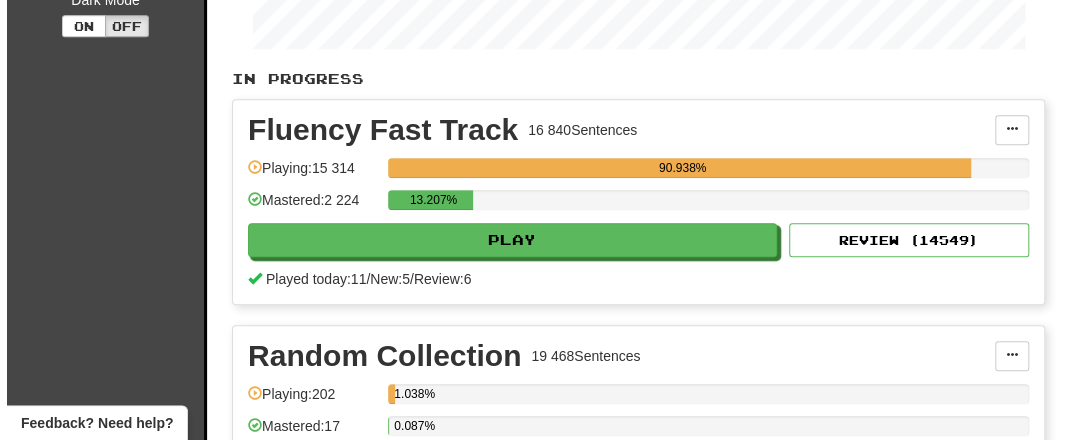 scroll, scrollTop: 416, scrollLeft: 0, axis: vertical 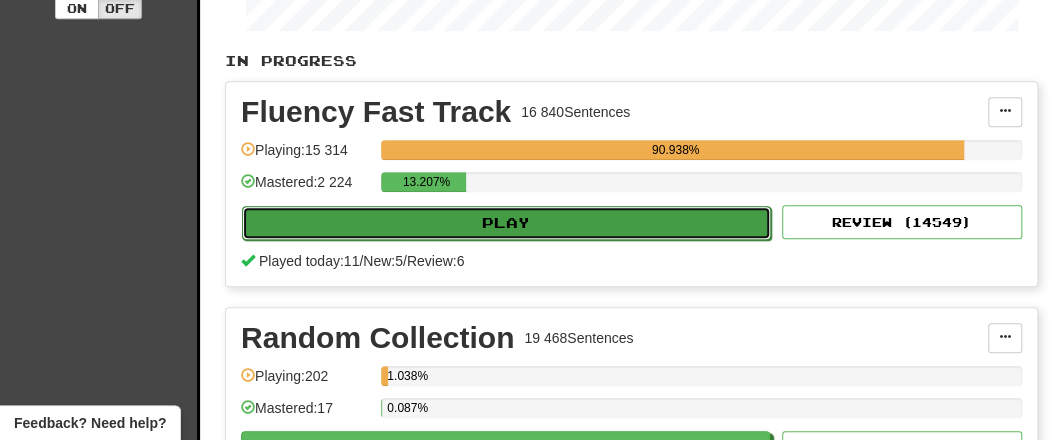click on "Play" at bounding box center [506, 223] 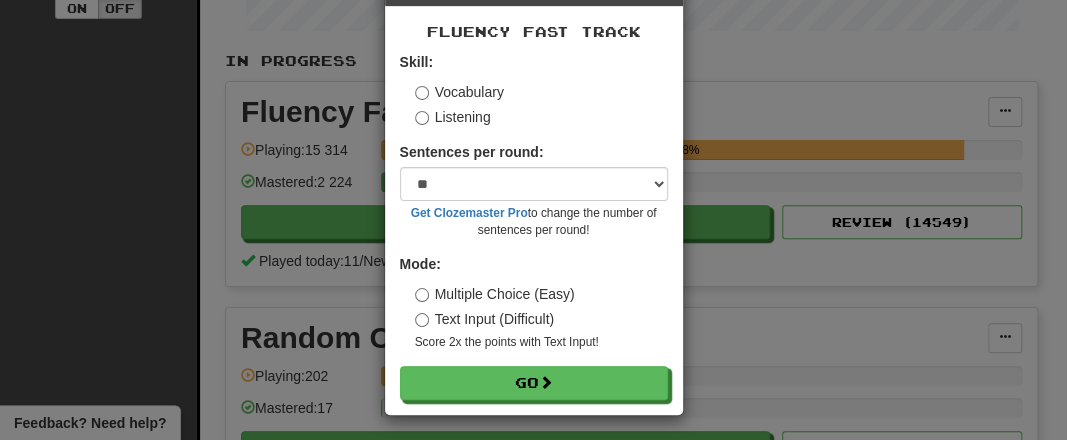 scroll, scrollTop: 80, scrollLeft: 0, axis: vertical 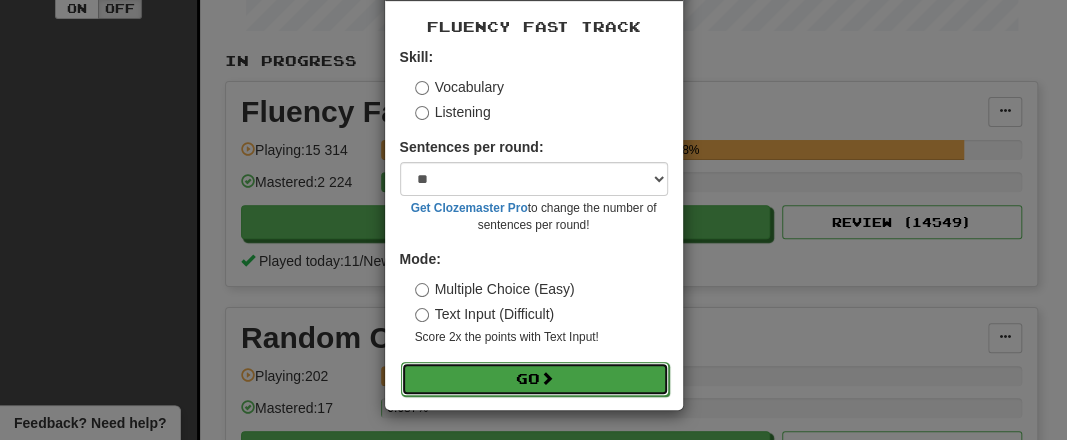 click on "Go" at bounding box center [535, 379] 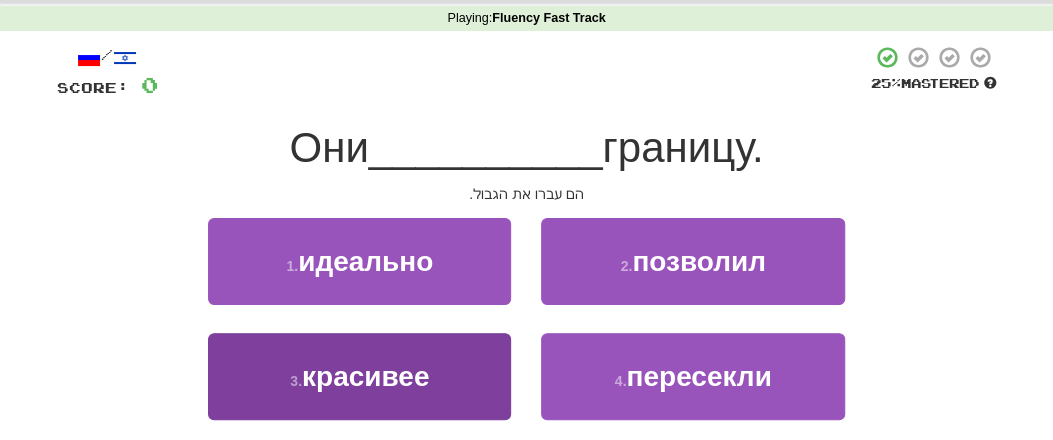 scroll, scrollTop: 104, scrollLeft: 0, axis: vertical 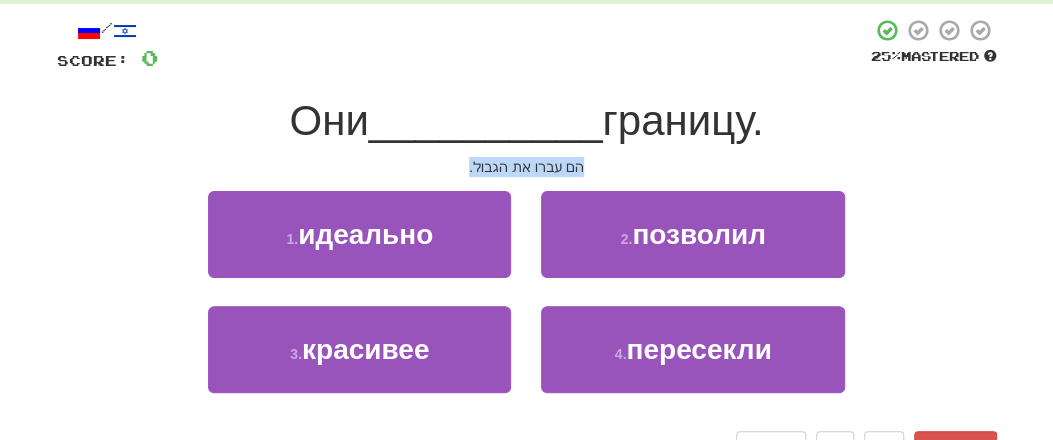 drag, startPoint x: 446, startPoint y: 165, endPoint x: 582, endPoint y: 157, distance: 136.23509 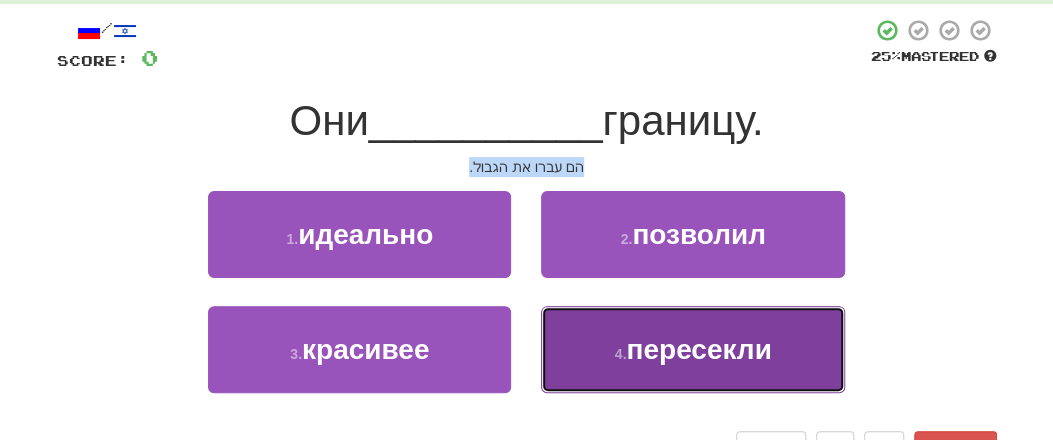click on "4 .  пересекли" at bounding box center (692, 349) 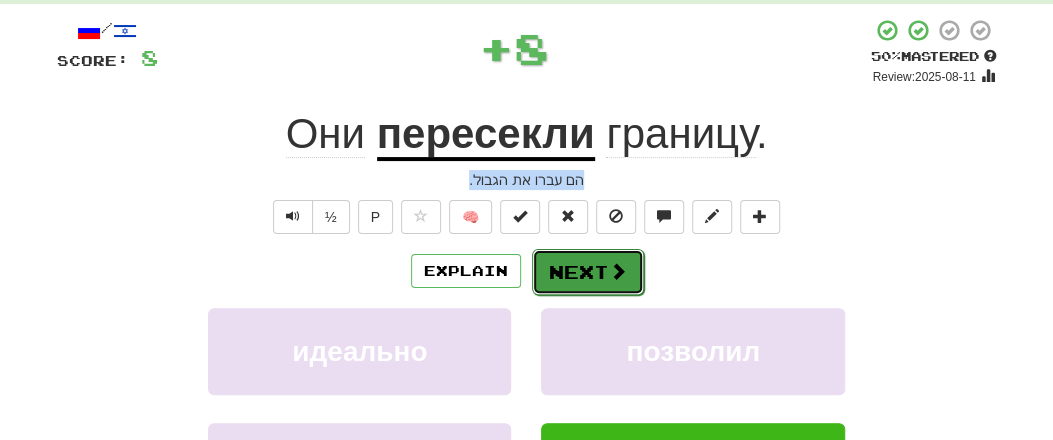 click on "Next" at bounding box center [588, 272] 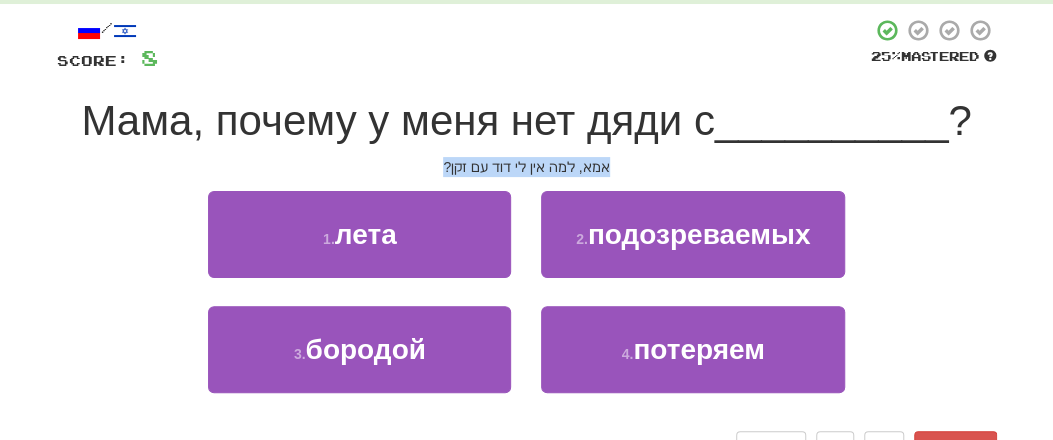 drag, startPoint x: 424, startPoint y: 165, endPoint x: 627, endPoint y: 167, distance: 203.00986 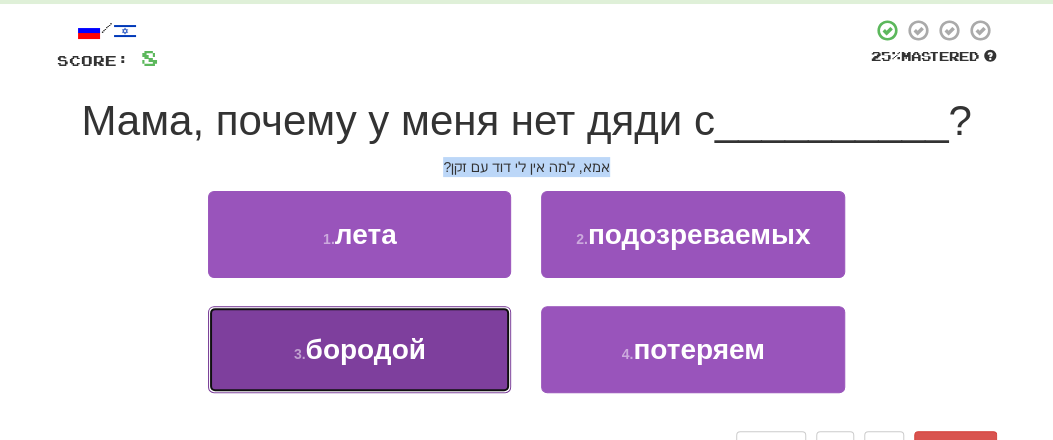 click on "бородой" at bounding box center (366, 349) 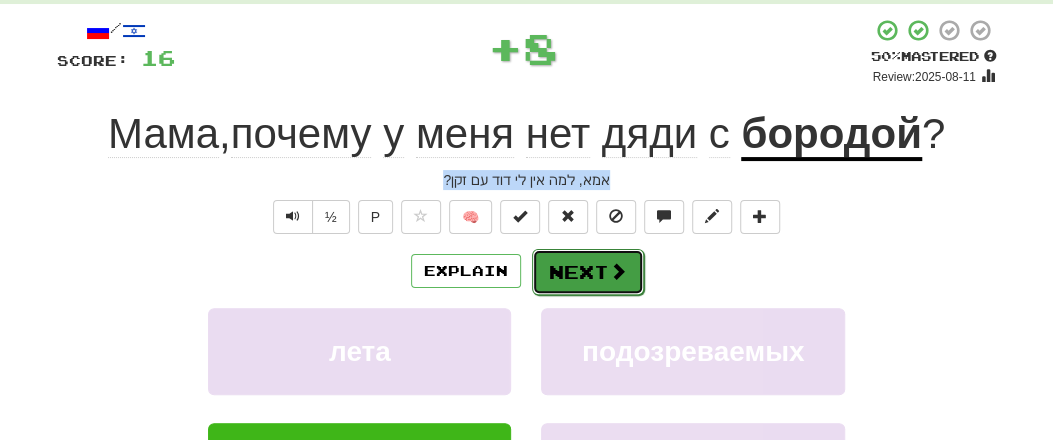 click on "Next" at bounding box center (588, 272) 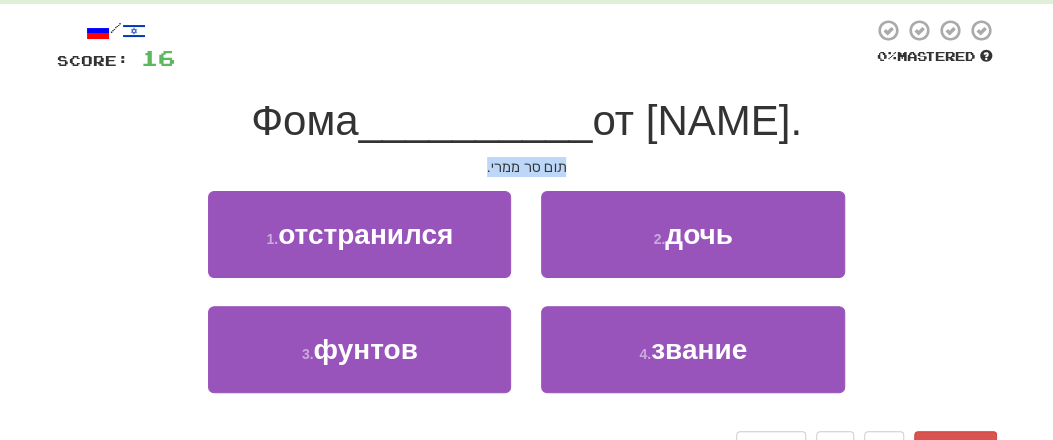 drag, startPoint x: 477, startPoint y: 165, endPoint x: 586, endPoint y: 172, distance: 109.22454 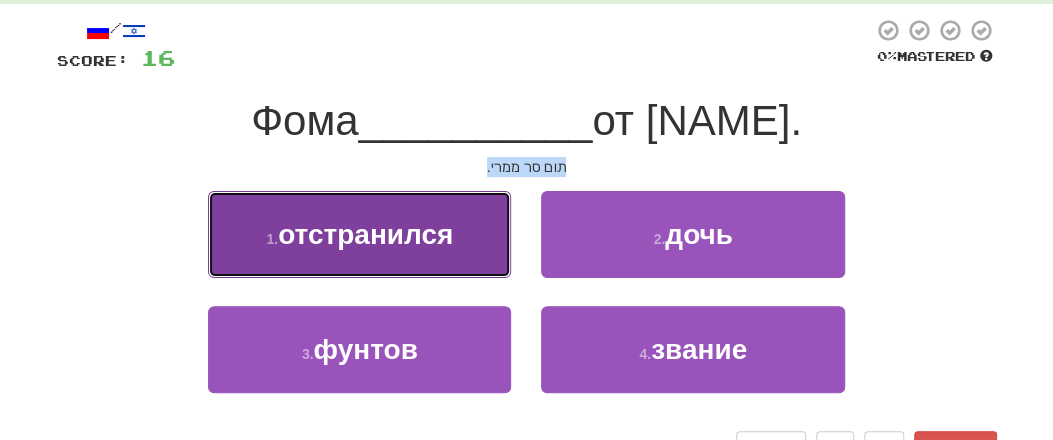 click on "отстранился" at bounding box center (365, 234) 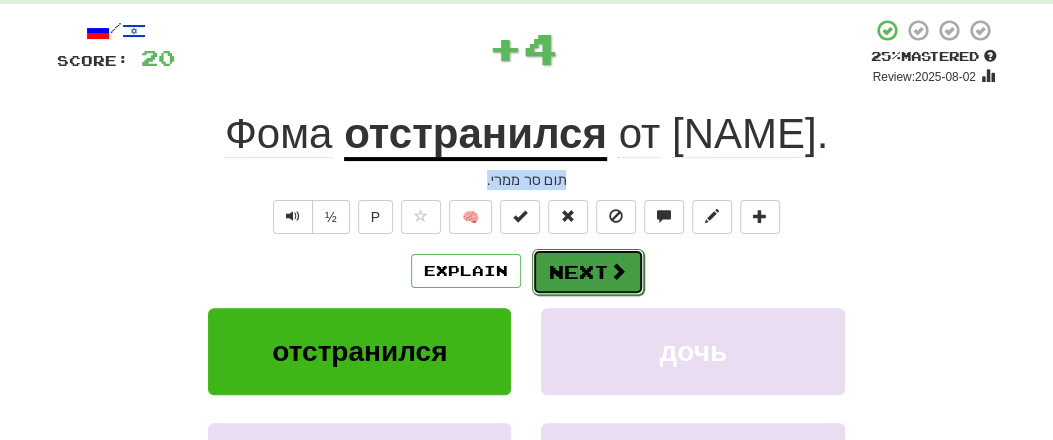 click on "Next" at bounding box center [588, 272] 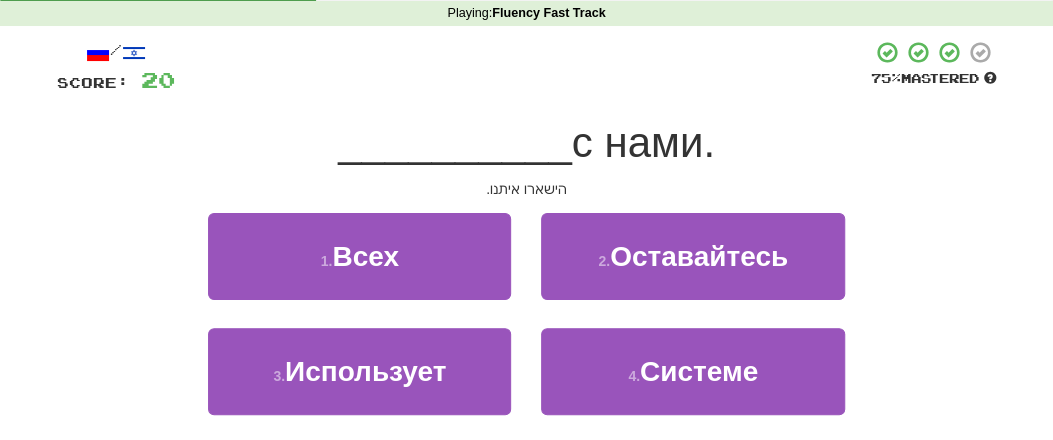 scroll, scrollTop: 104, scrollLeft: 0, axis: vertical 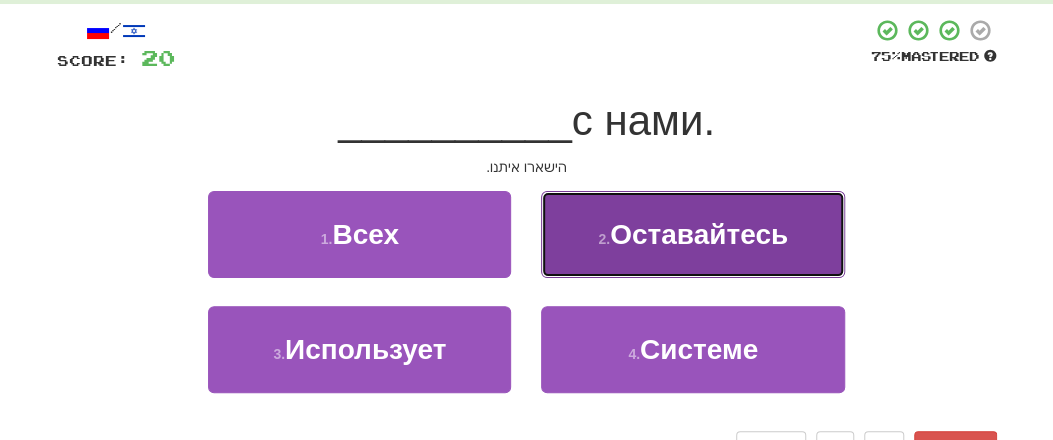 click on "Оставайтесь" at bounding box center [699, 234] 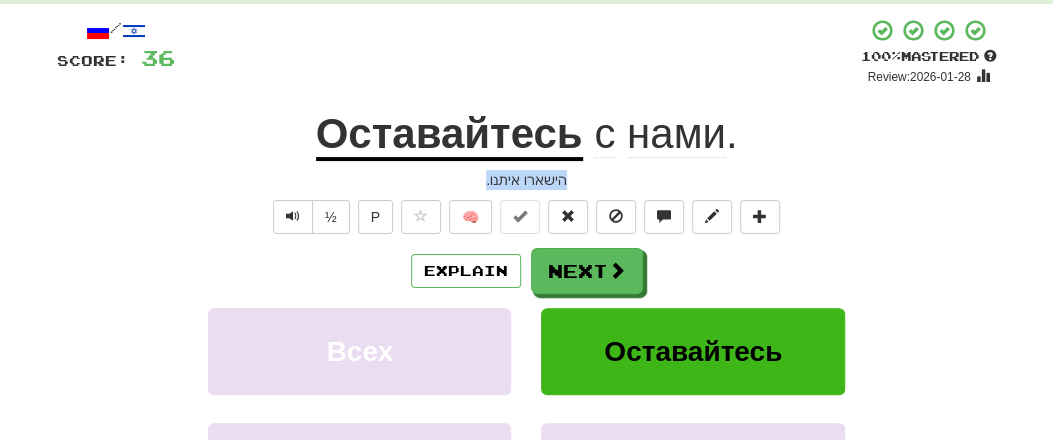 drag, startPoint x: 473, startPoint y: 175, endPoint x: 585, endPoint y: 179, distance: 112.0714 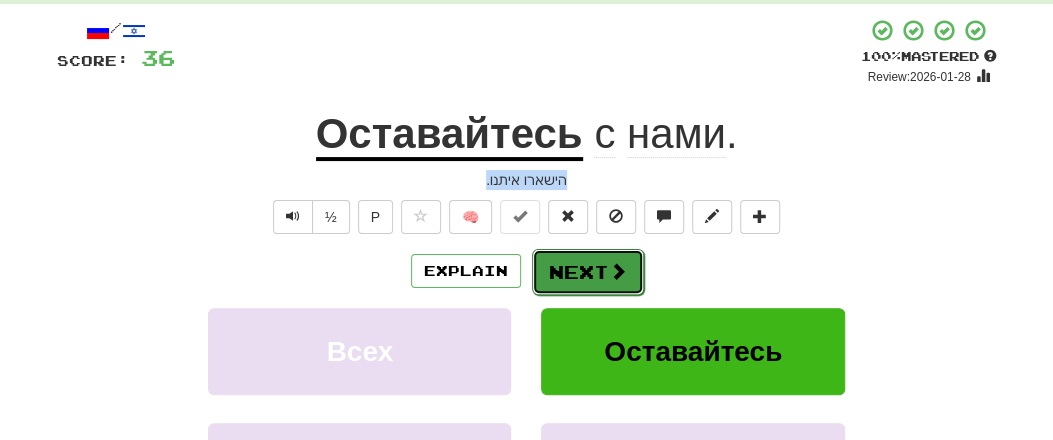 click on "Next" at bounding box center (588, 272) 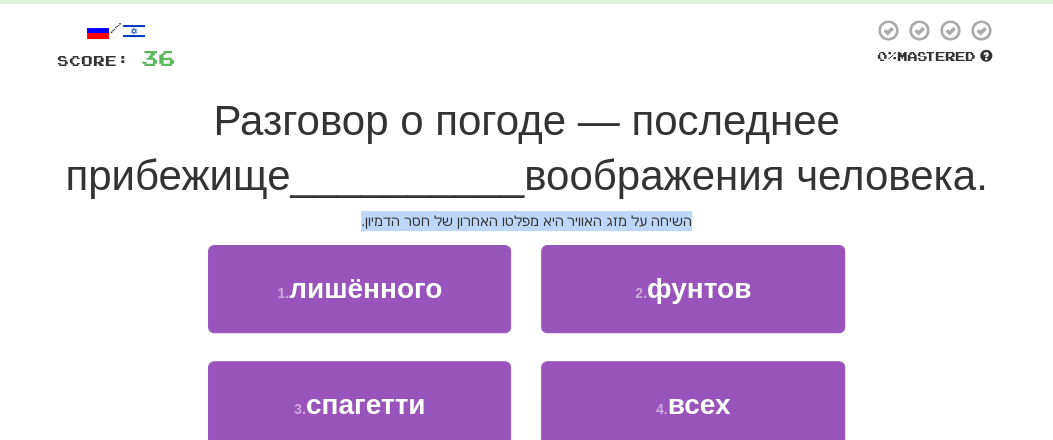 drag, startPoint x: 364, startPoint y: 221, endPoint x: 743, endPoint y: 221, distance: 379 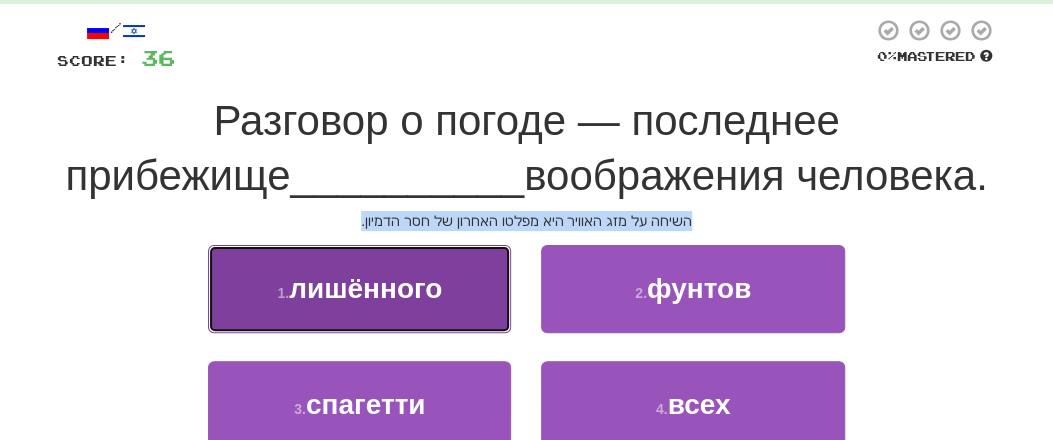 click on "1 .  лишённого" at bounding box center (359, 288) 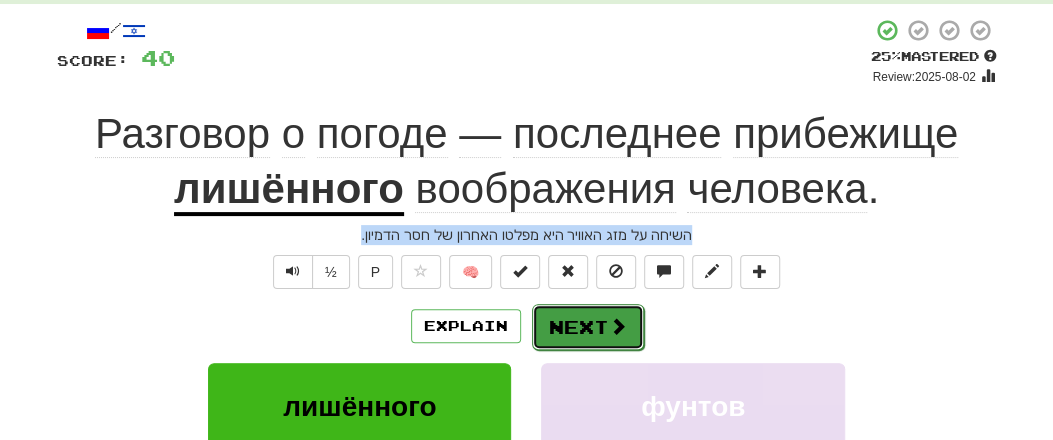click on "Next" at bounding box center (588, 327) 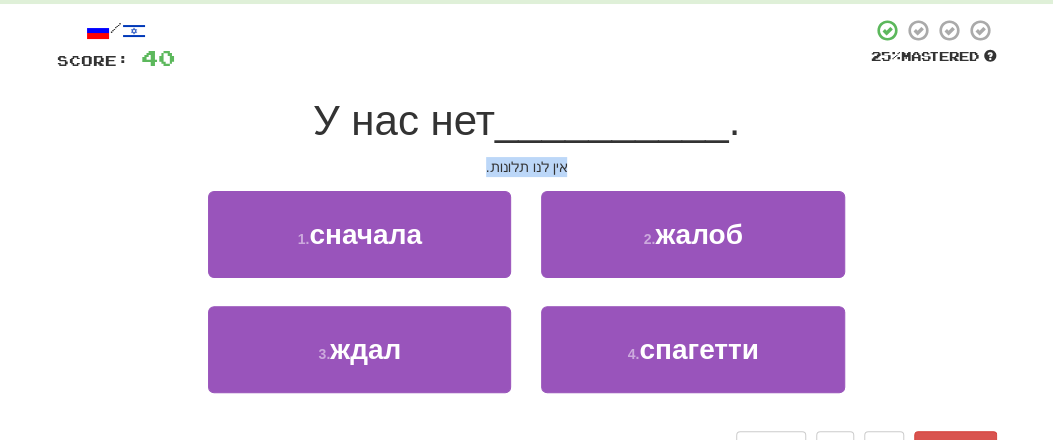 drag, startPoint x: 475, startPoint y: 161, endPoint x: 637, endPoint y: 165, distance: 162.04938 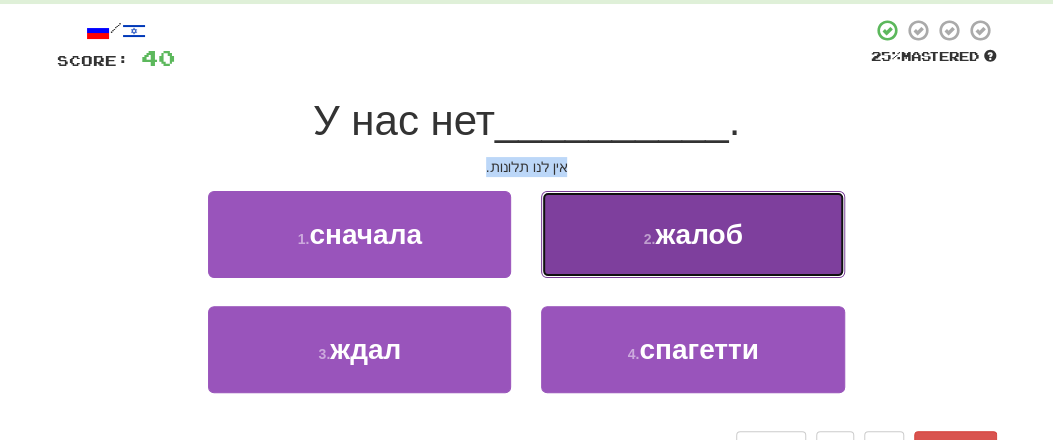 click on "жалоб" at bounding box center [699, 234] 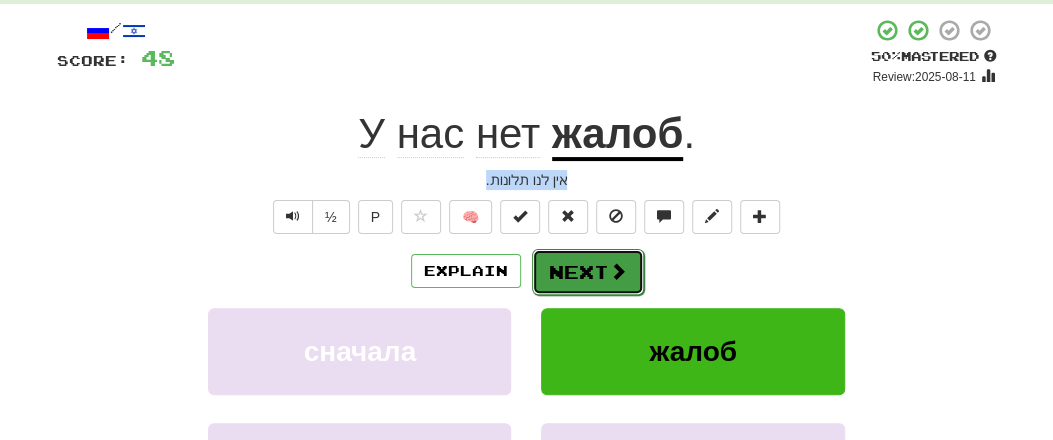 click on "Next" at bounding box center (588, 272) 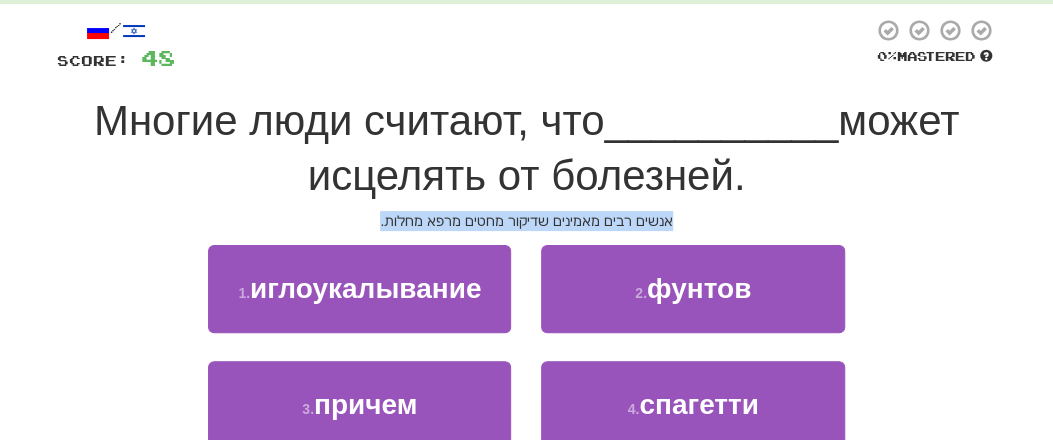 drag, startPoint x: 373, startPoint y: 227, endPoint x: 690, endPoint y: 227, distance: 317 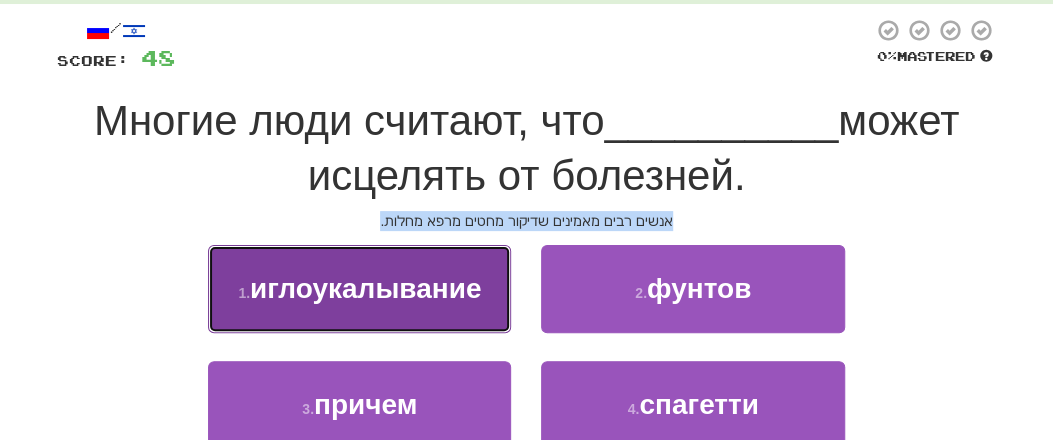 click on "иглоукалывание" at bounding box center (365, 288) 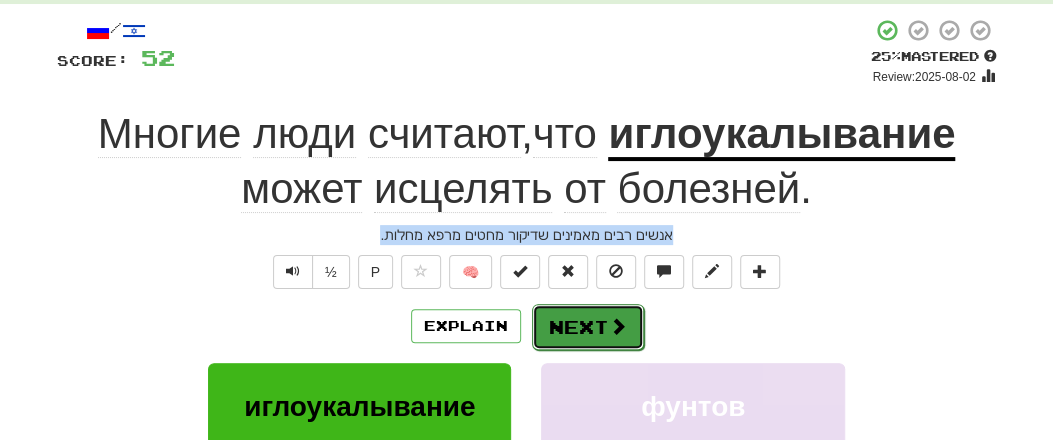 click at bounding box center (618, 326) 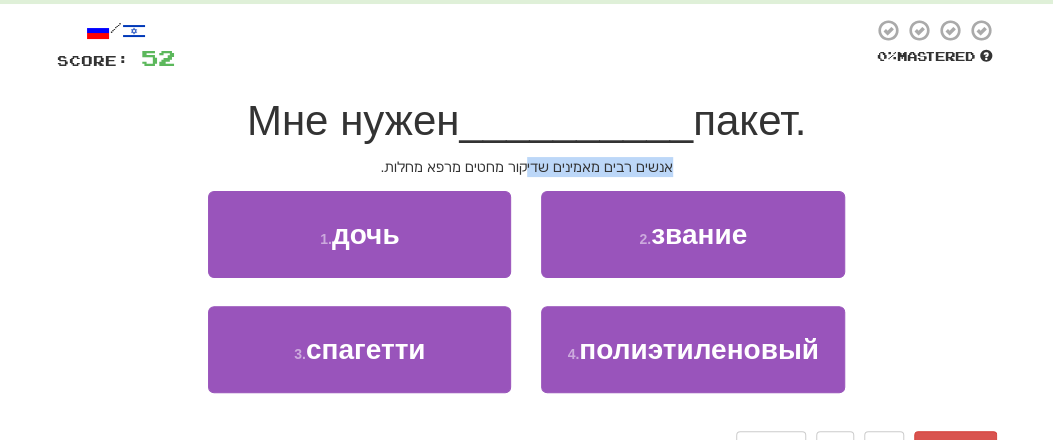 drag, startPoint x: 461, startPoint y: 173, endPoint x: 628, endPoint y: 163, distance: 167.29913 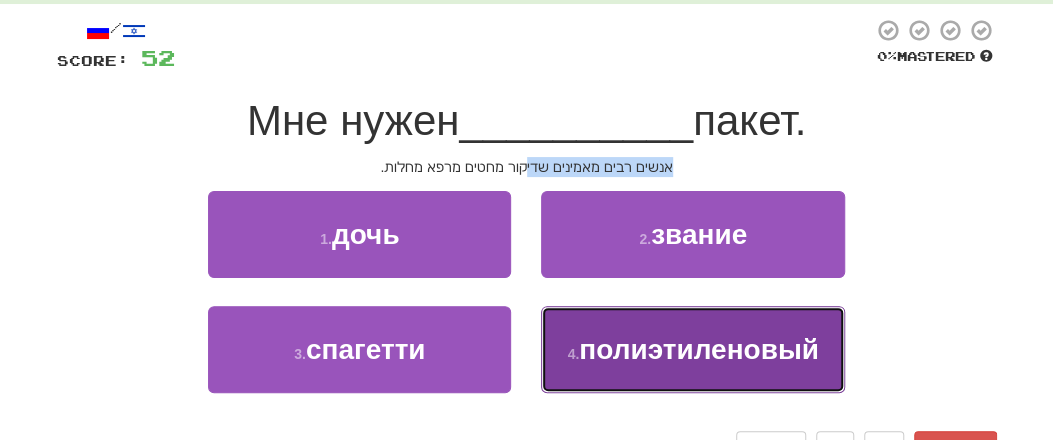 click on "полиэтиленовый" at bounding box center (699, 349) 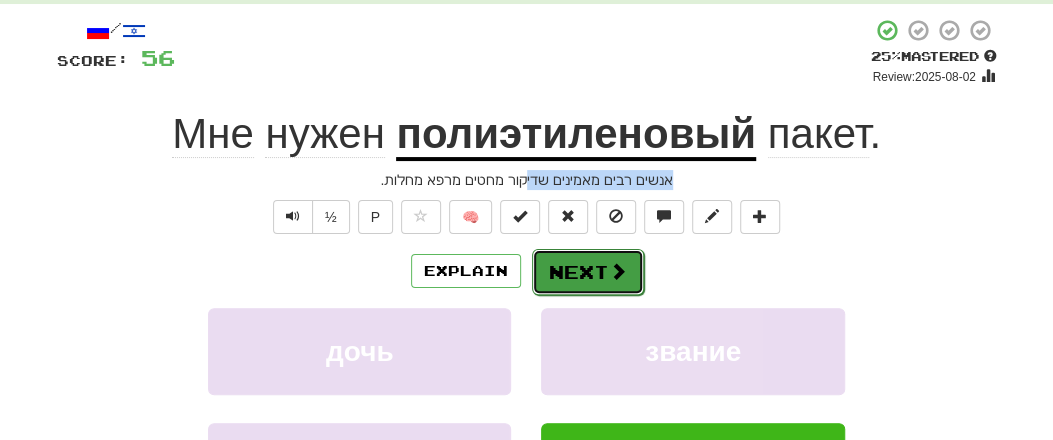 click at bounding box center [618, 271] 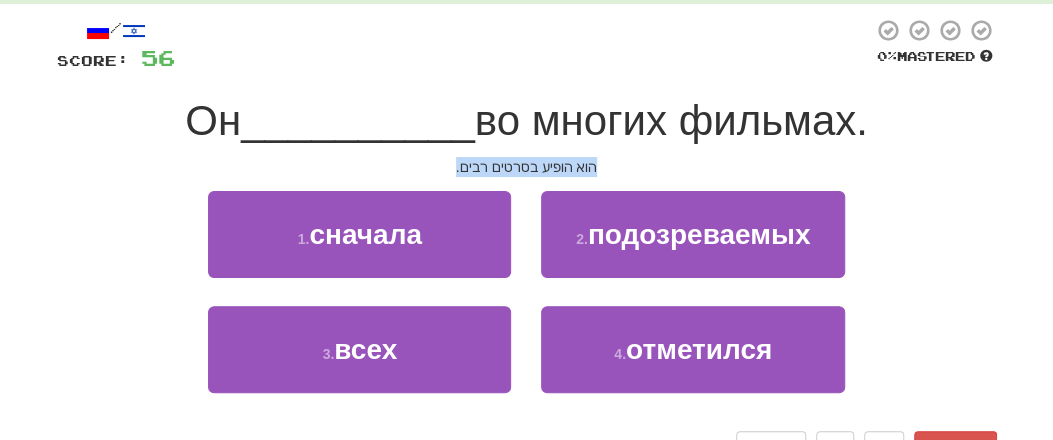 drag, startPoint x: 465, startPoint y: 172, endPoint x: 645, endPoint y: 172, distance: 180 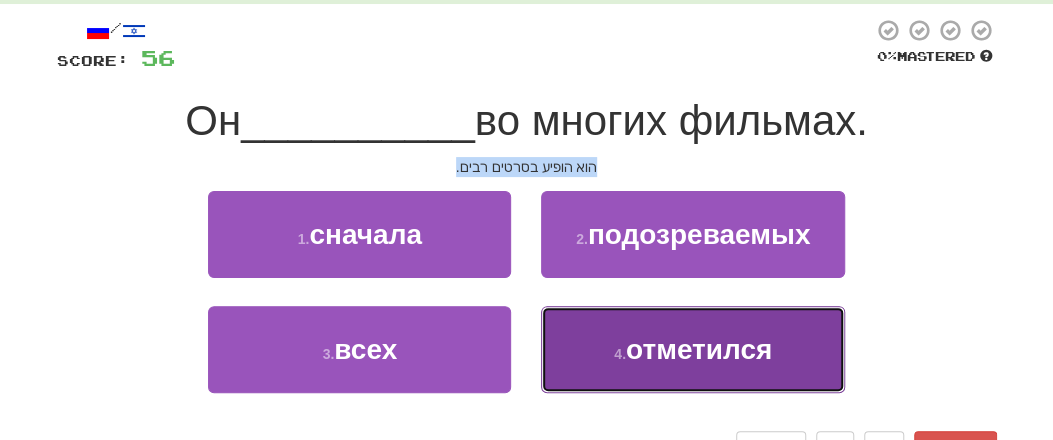click on "отметился" at bounding box center (699, 349) 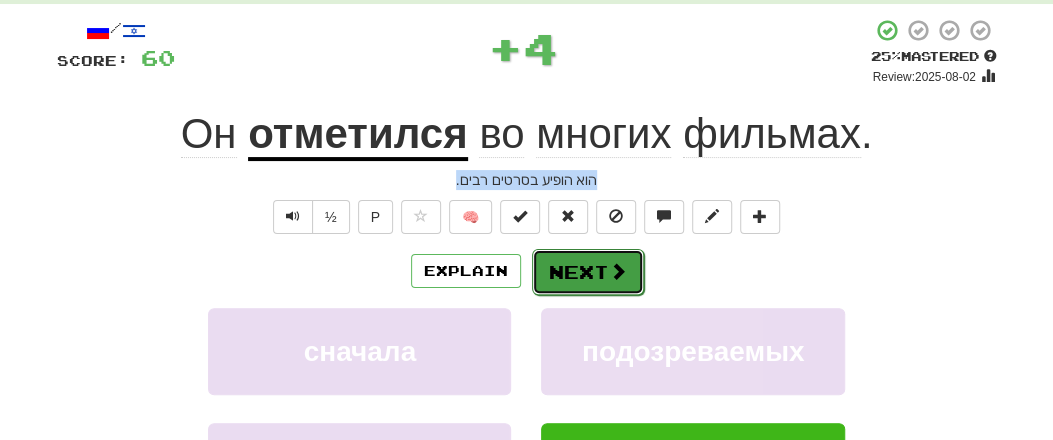 click on "Next" at bounding box center (588, 272) 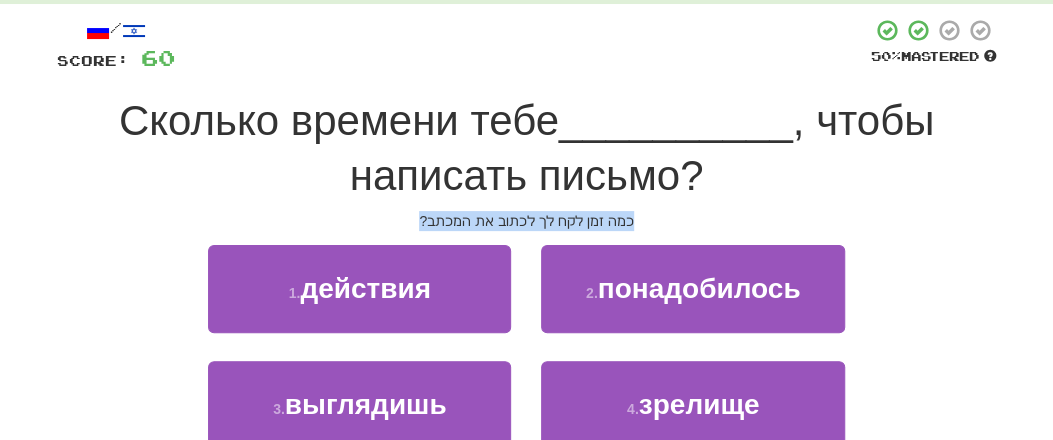 drag, startPoint x: 451, startPoint y: 222, endPoint x: 643, endPoint y: 225, distance: 192.02344 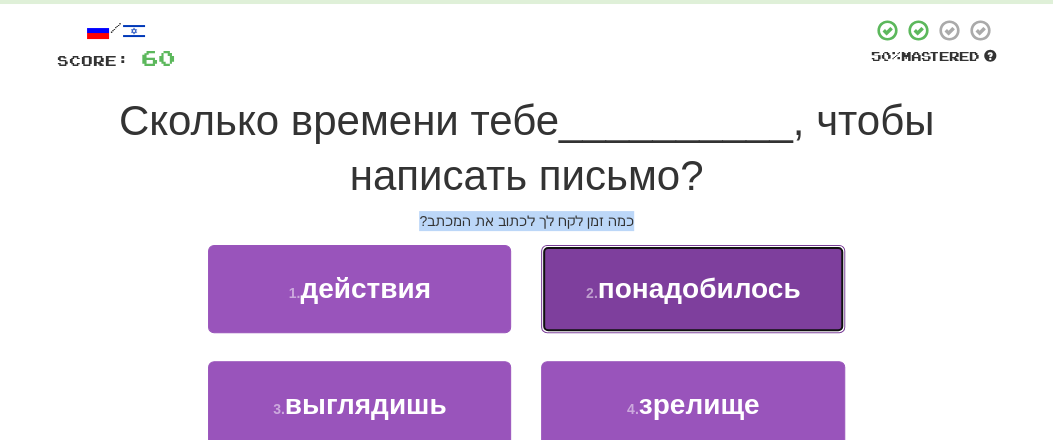 click on "2 .  понадобилось" at bounding box center [692, 288] 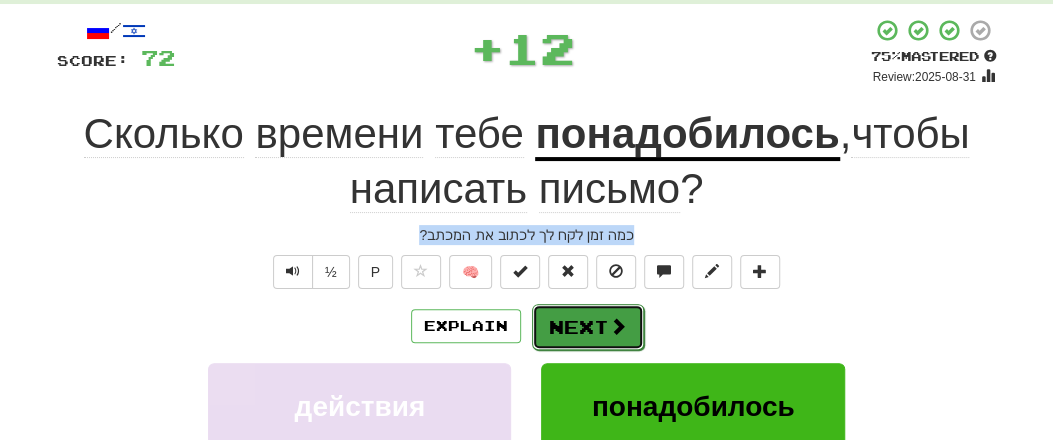 click on "Next" at bounding box center [588, 327] 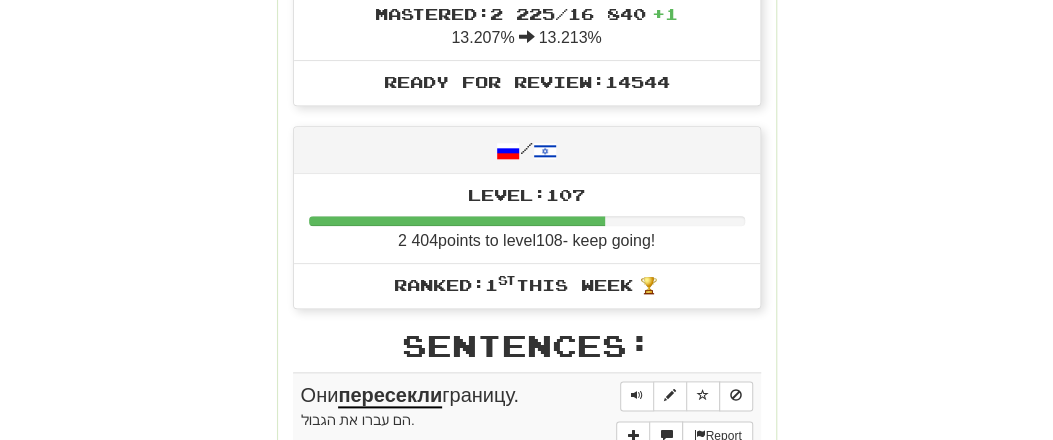 scroll, scrollTop: 936, scrollLeft: 0, axis: vertical 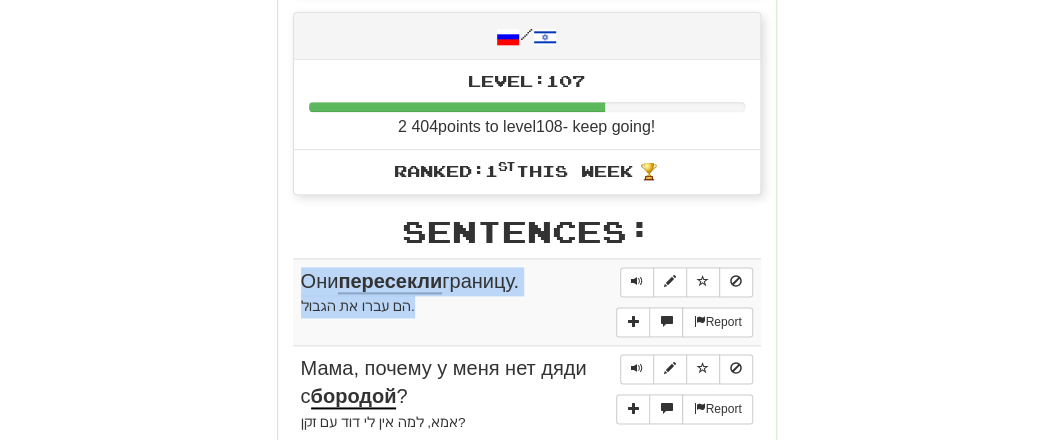 drag, startPoint x: 283, startPoint y: 260, endPoint x: 433, endPoint y: 297, distance: 154.49596 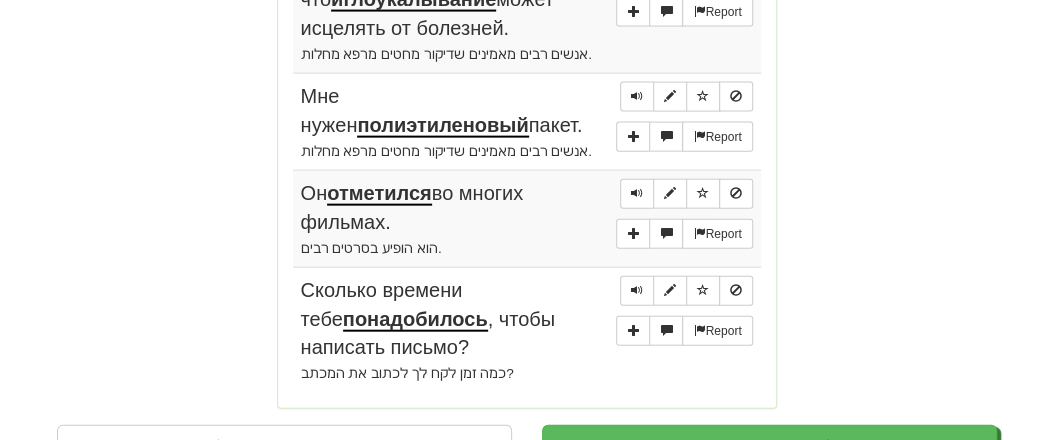 scroll, scrollTop: 1976, scrollLeft: 0, axis: vertical 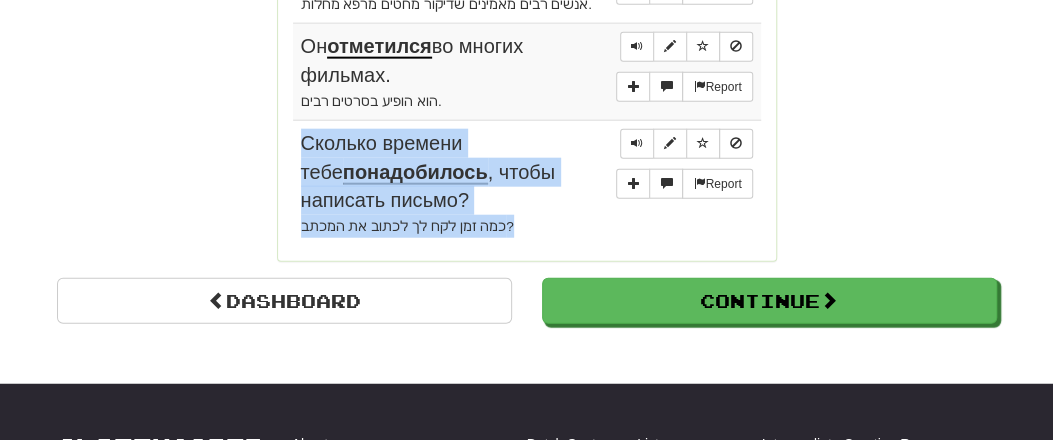 click on "כמה זמן לקח לך לכתוב את המכתב?" at bounding box center [527, 226] 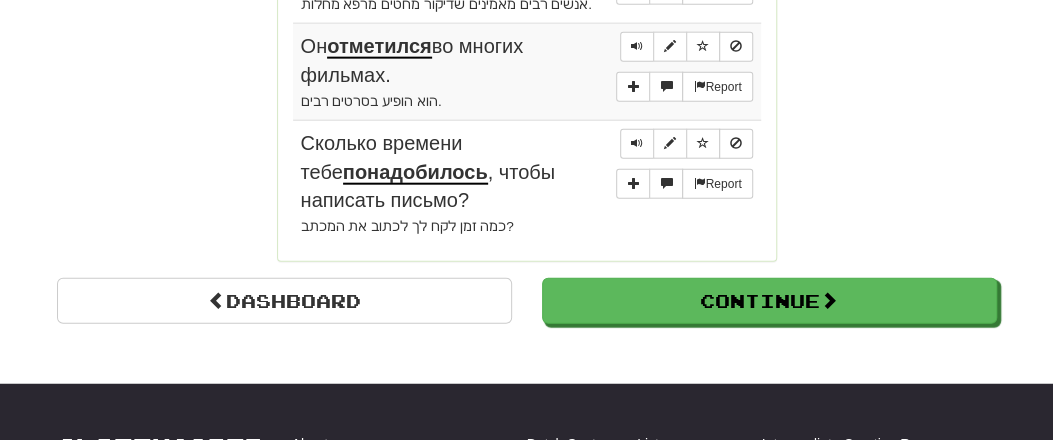click on "Round Results Stats: Score:   + 72 Time:   4 : 0 5 New:   5 Review:   5 Correct:   10 Incorrect:   0 Get fluent faster. Get  Clozemaster Pro   Progress: Fluency Fast Track Playing:  15 319  /  16 840 + 5 90.938% 90.968% Mastered:  2 225  /  16 840 + 1 13.207% 13.213% Ready for Review:  14544  /  Level:  107 2 404  points to level  108  - keep going! Ranked:  1 st  this week 🏆 Sentences:  Report Они  пересекли  границу. הם עברו את הגבול.  Report Мама, почему у меня нет дяди с  бородой ? אמא, למה אין לי דוד עם זקן?  Report Фома  отстранился  от Маши. תום סר ממרי.  Report Оставайтесь  с нами. הישארו איתנו.  Report Разговор о погоде — последнее прибежище  лишённого  воображения человека. השיחה על מזג האוויר היא מפלטו האחרון של חסר הדמיון.  Report У нас нет  ." at bounding box center (527, -723) 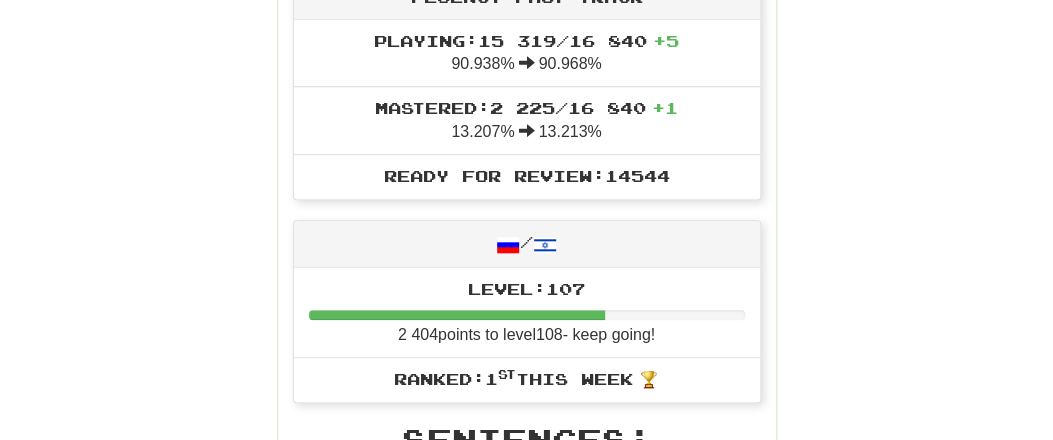 scroll, scrollTop: 624, scrollLeft: 0, axis: vertical 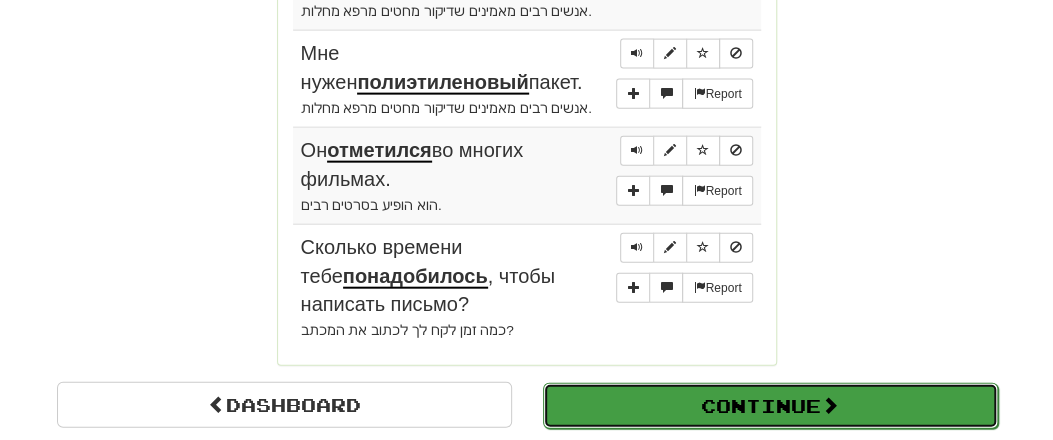 click on "Continue" at bounding box center [770, 406] 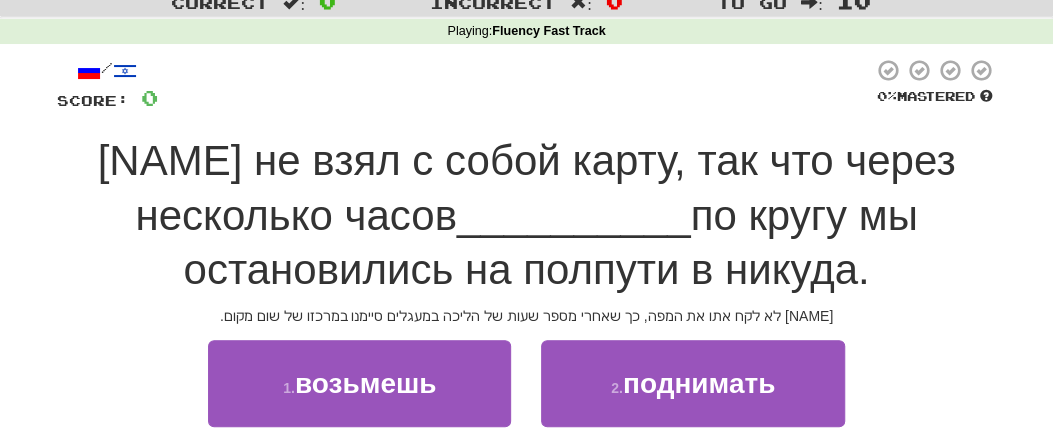 scroll, scrollTop: 0, scrollLeft: 0, axis: both 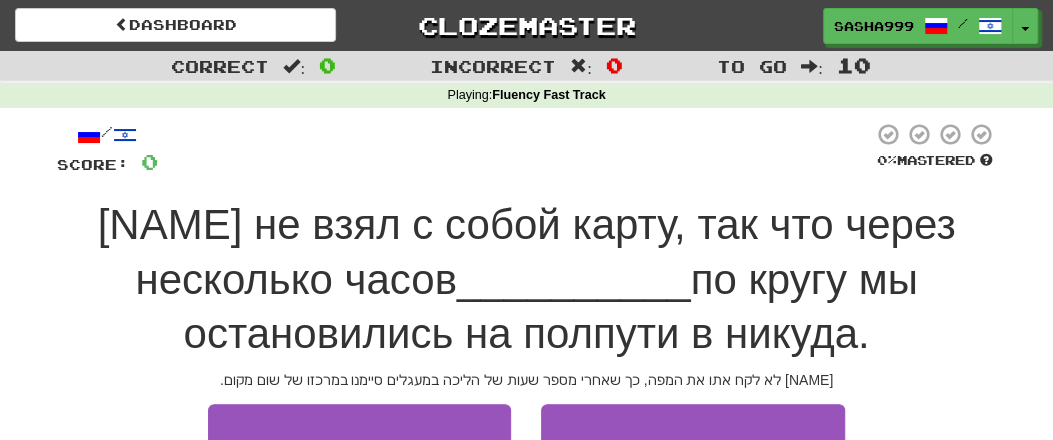 drag, startPoint x: 130, startPoint y: 214, endPoint x: 895, endPoint y: 343, distance: 775.80023 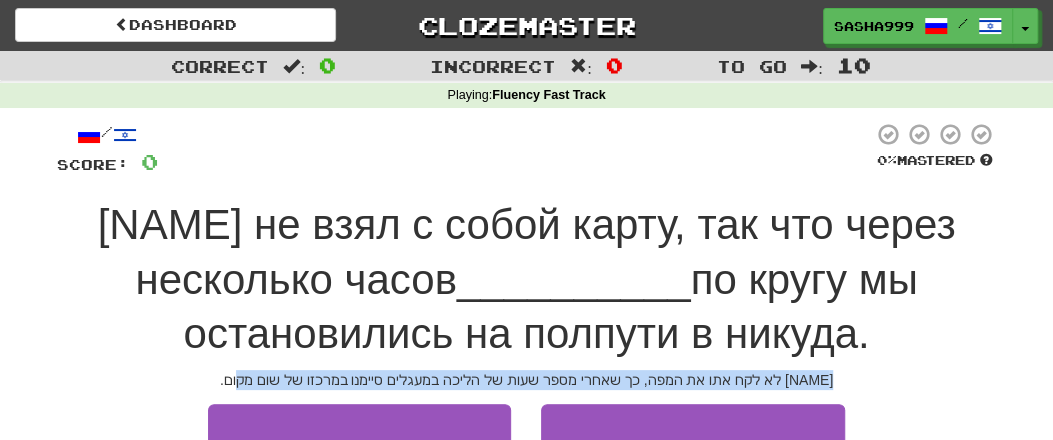 drag, startPoint x: 315, startPoint y: 375, endPoint x: 833, endPoint y: 381, distance: 518.0347 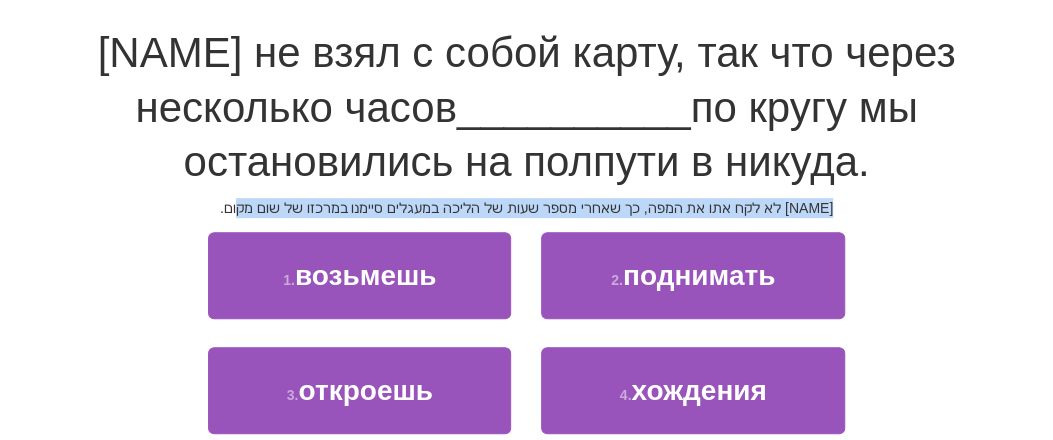 scroll, scrollTop: 208, scrollLeft: 0, axis: vertical 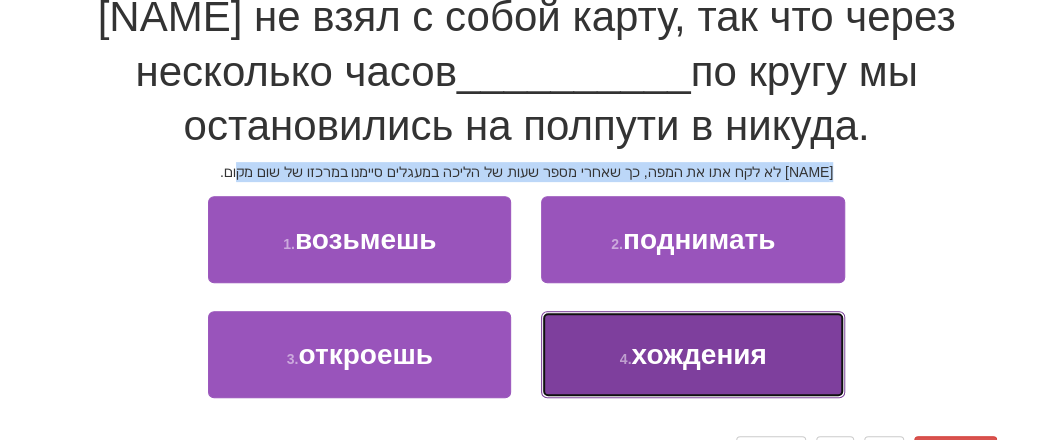 click on "хождения" at bounding box center (698, 354) 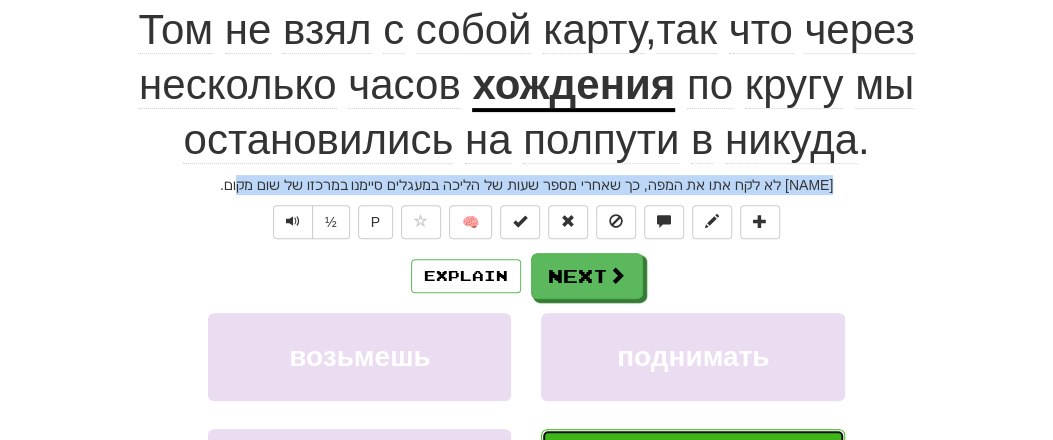 scroll, scrollTop: 220, scrollLeft: 0, axis: vertical 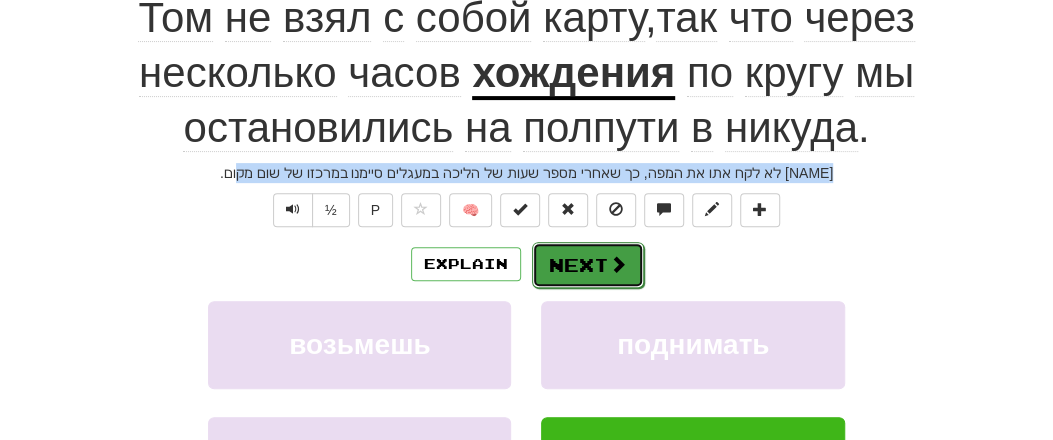 click on "Next" at bounding box center (588, 265) 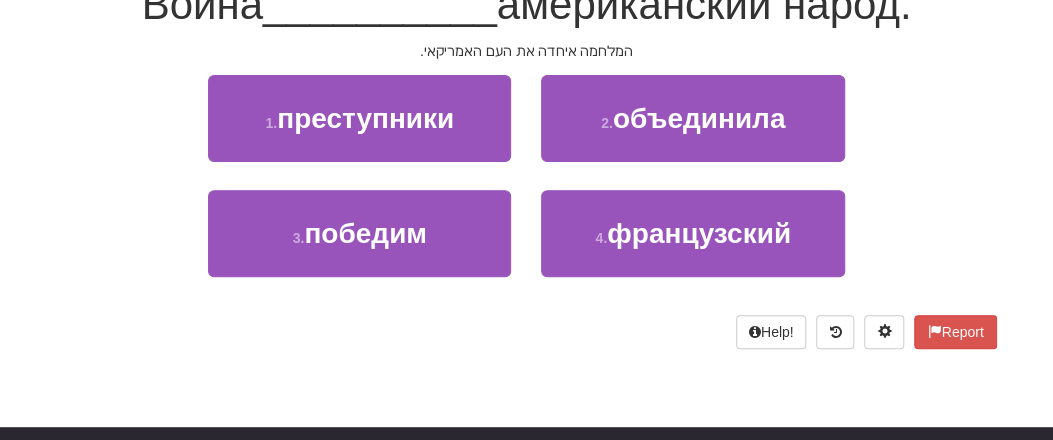 scroll, scrollTop: 208, scrollLeft: 0, axis: vertical 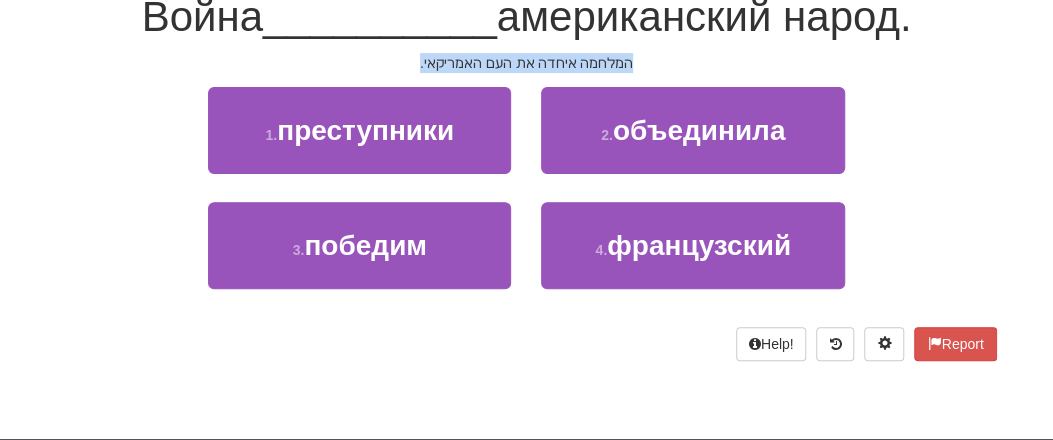 drag, startPoint x: 415, startPoint y: 55, endPoint x: 669, endPoint y: 60, distance: 254.04921 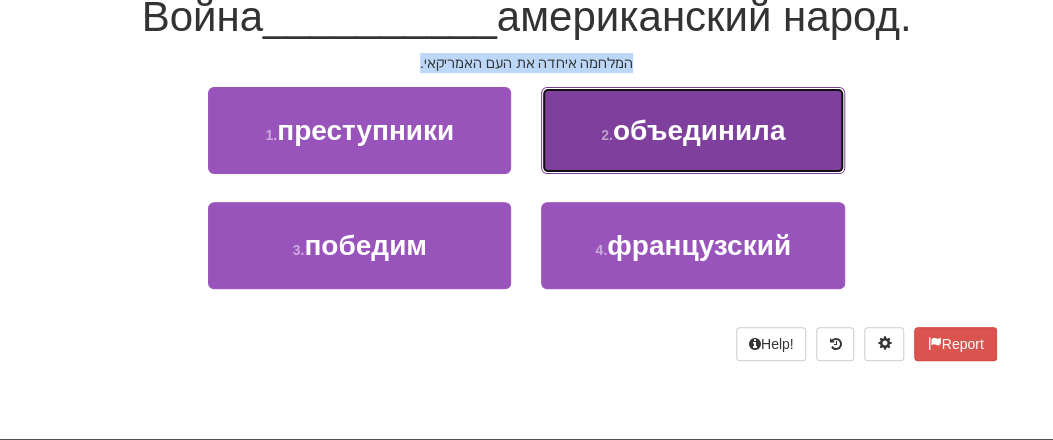 click on "объединила" at bounding box center [699, 130] 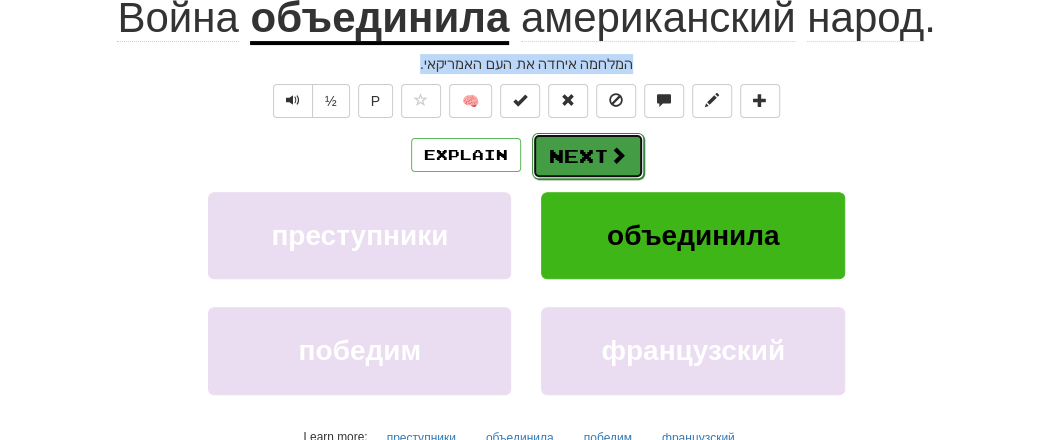 click on "Next" at bounding box center (588, 156) 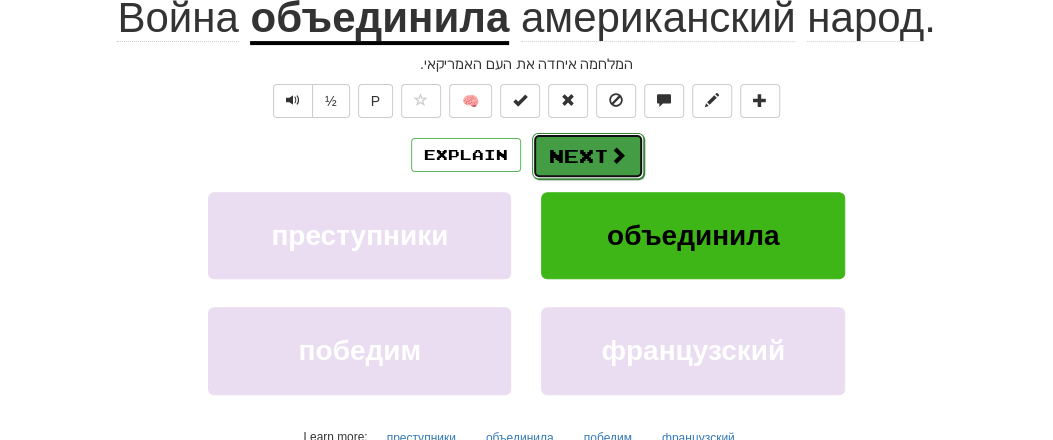 scroll, scrollTop: 208, scrollLeft: 0, axis: vertical 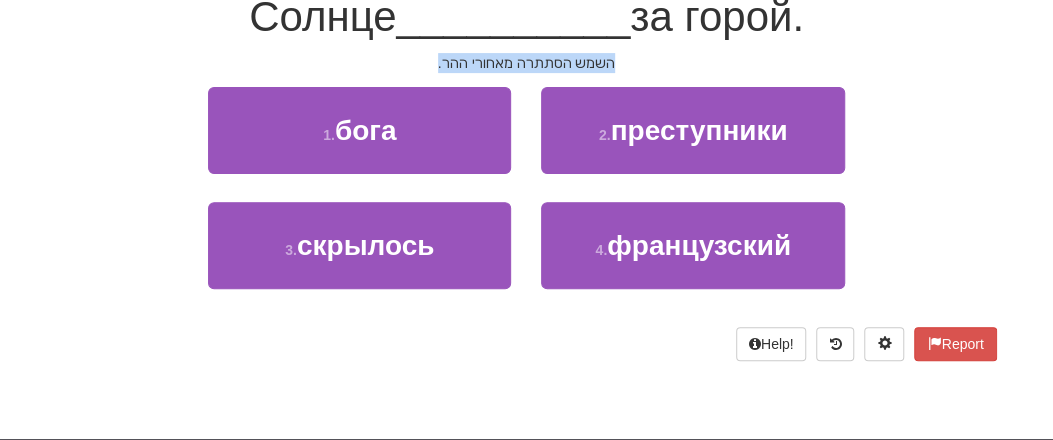 drag, startPoint x: 421, startPoint y: 63, endPoint x: 581, endPoint y: 65, distance: 160.0125 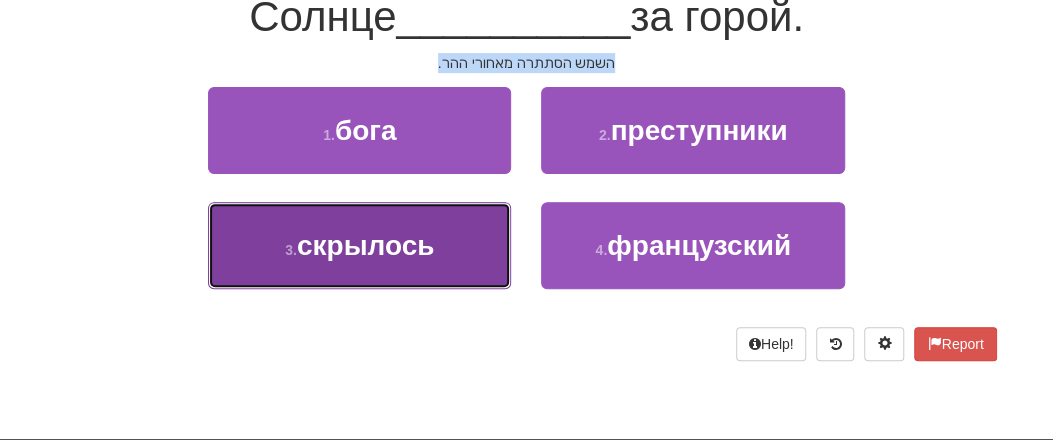 click on "скрылось" at bounding box center [366, 245] 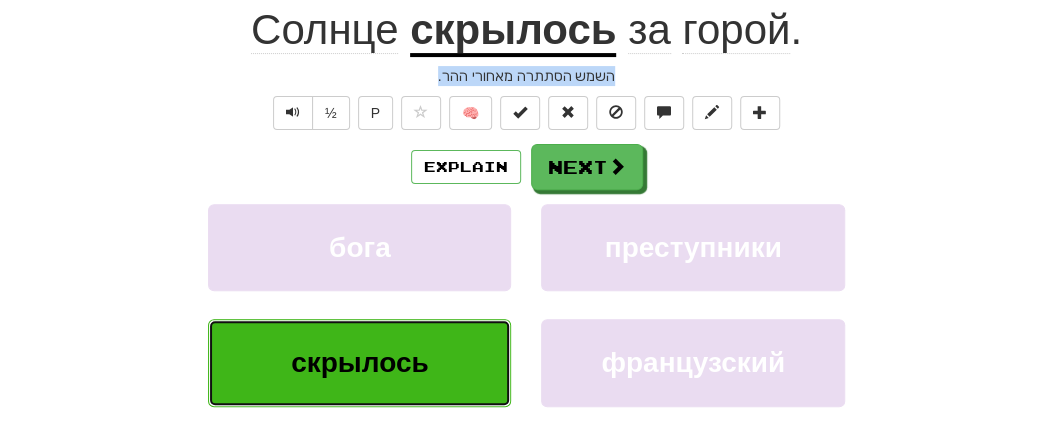 scroll, scrollTop: 220, scrollLeft: 0, axis: vertical 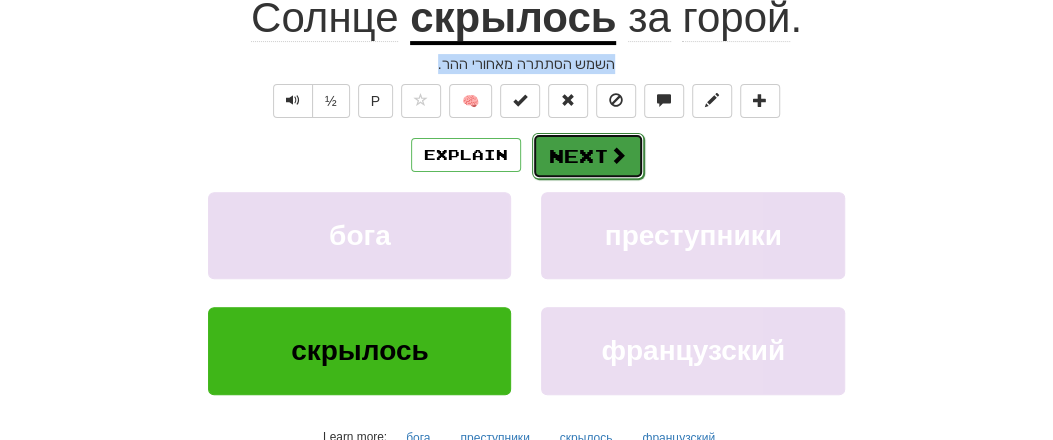 click at bounding box center [618, 155] 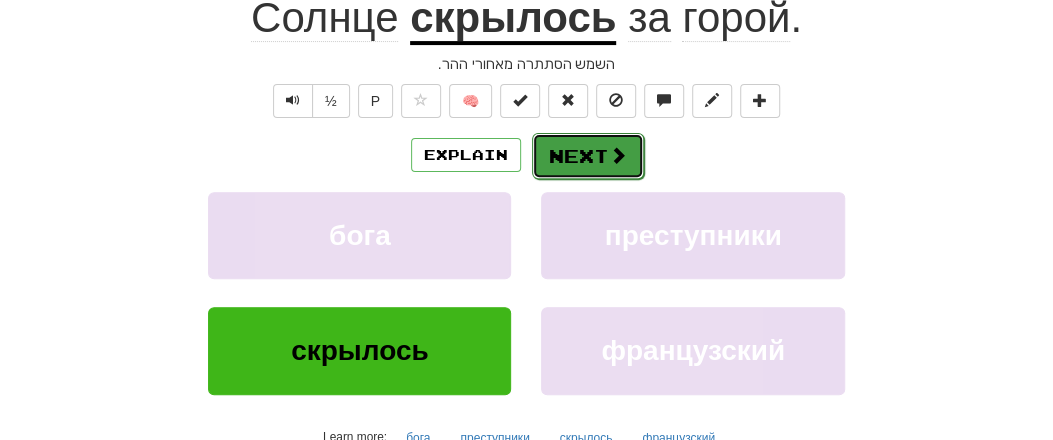 scroll, scrollTop: 208, scrollLeft: 0, axis: vertical 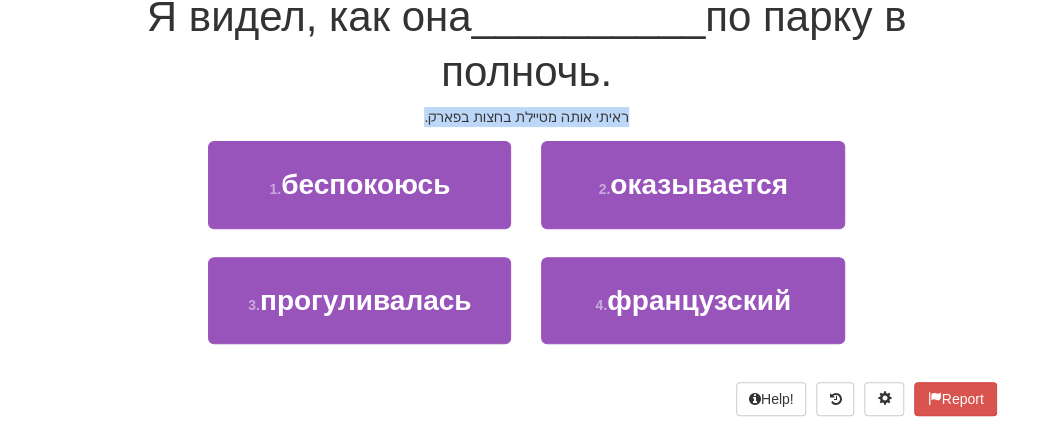 drag, startPoint x: 420, startPoint y: 127, endPoint x: 657, endPoint y: 107, distance: 237.84239 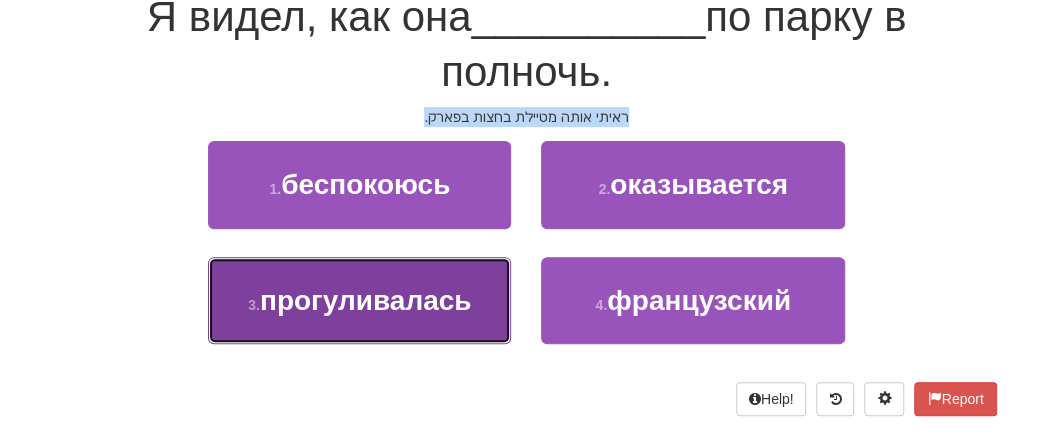 click on "3 .  прогуливалась" at bounding box center (359, 300) 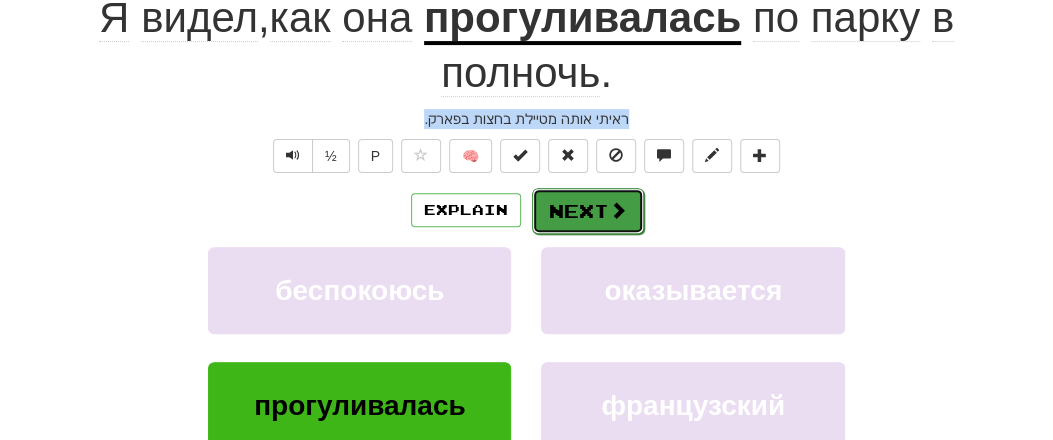 click on "Next" at bounding box center [588, 211] 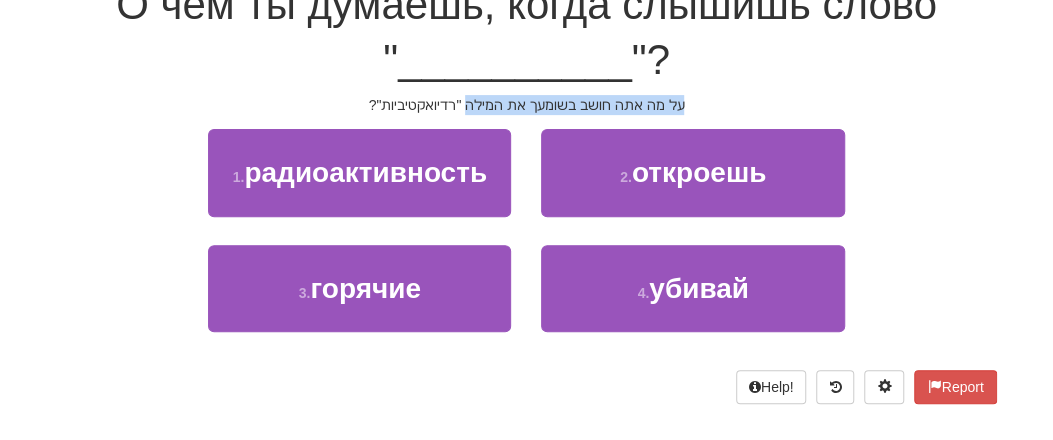 scroll, scrollTop: 208, scrollLeft: 0, axis: vertical 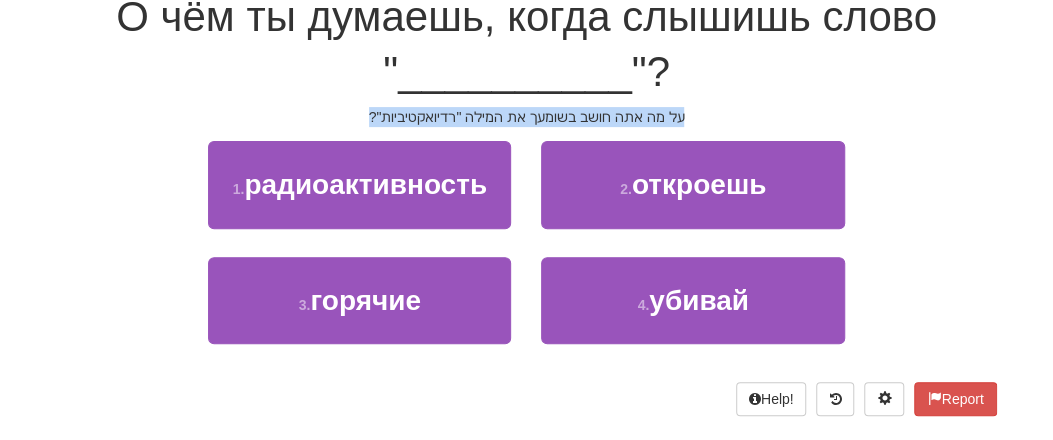 drag, startPoint x: 354, startPoint y: 114, endPoint x: 696, endPoint y: 119, distance: 342.03656 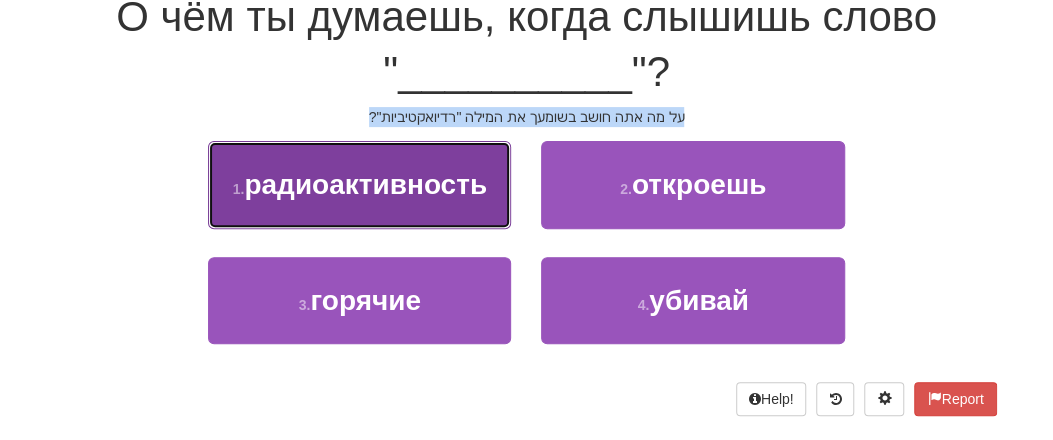 click on "1 .  радиоактивность" at bounding box center [359, 184] 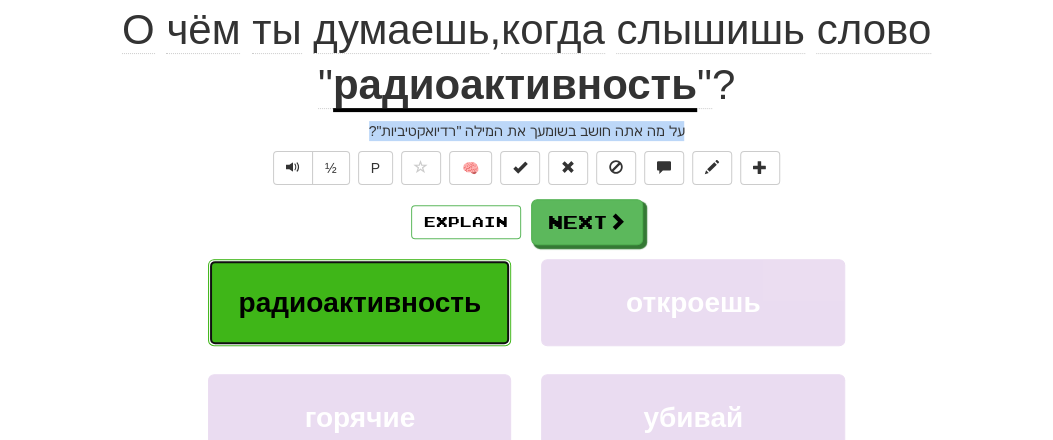 scroll, scrollTop: 220, scrollLeft: 0, axis: vertical 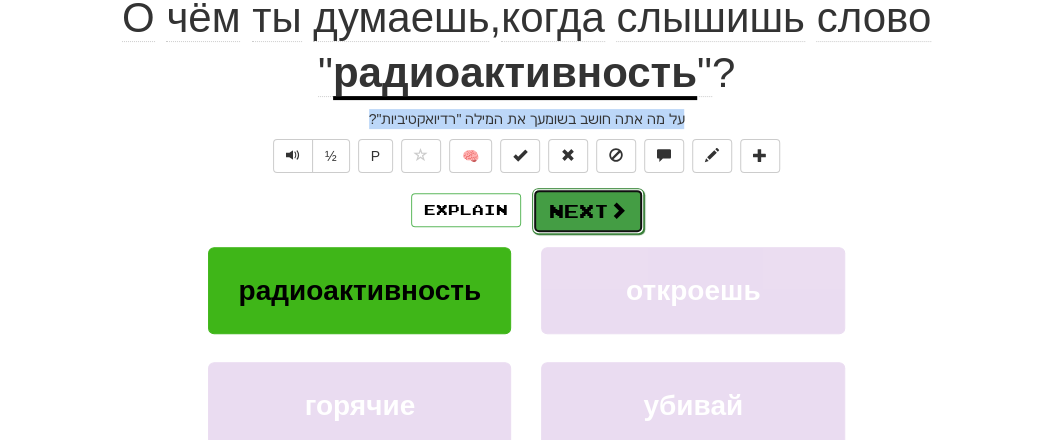 click on "Next" at bounding box center (588, 211) 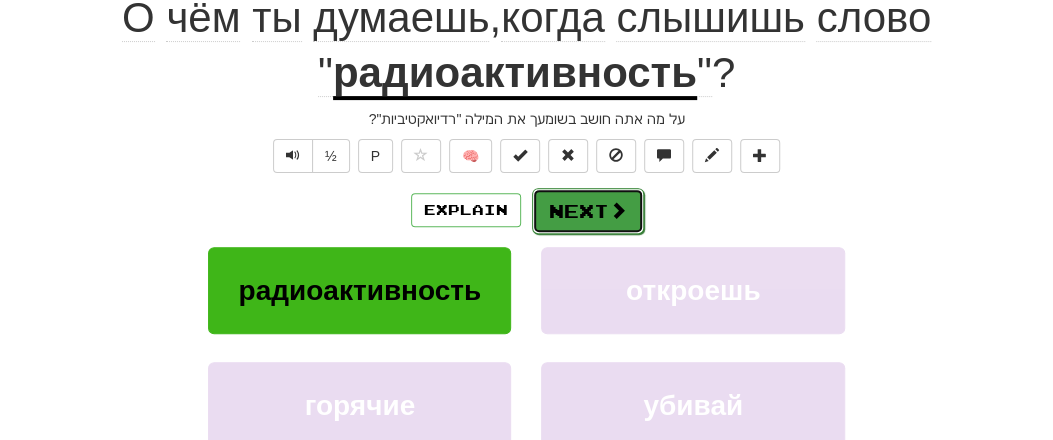 scroll, scrollTop: 208, scrollLeft: 0, axis: vertical 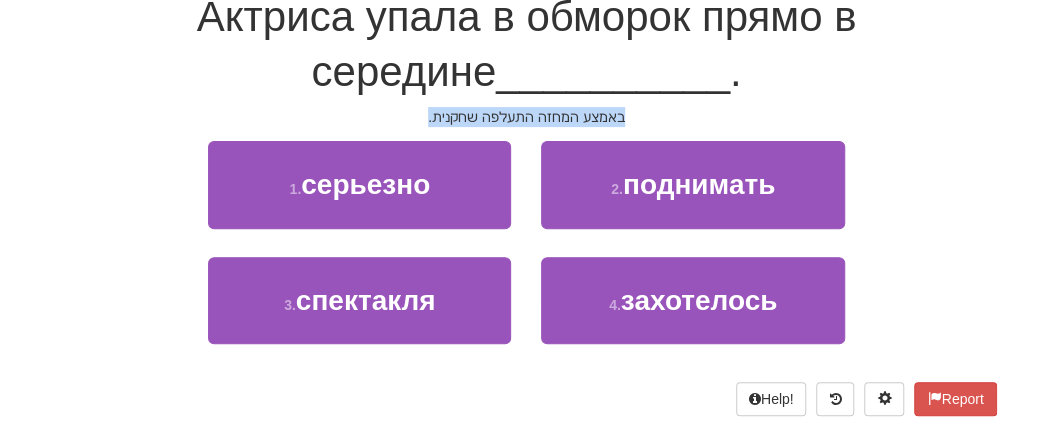 drag, startPoint x: 422, startPoint y: 124, endPoint x: 649, endPoint y: 123, distance: 227.0022 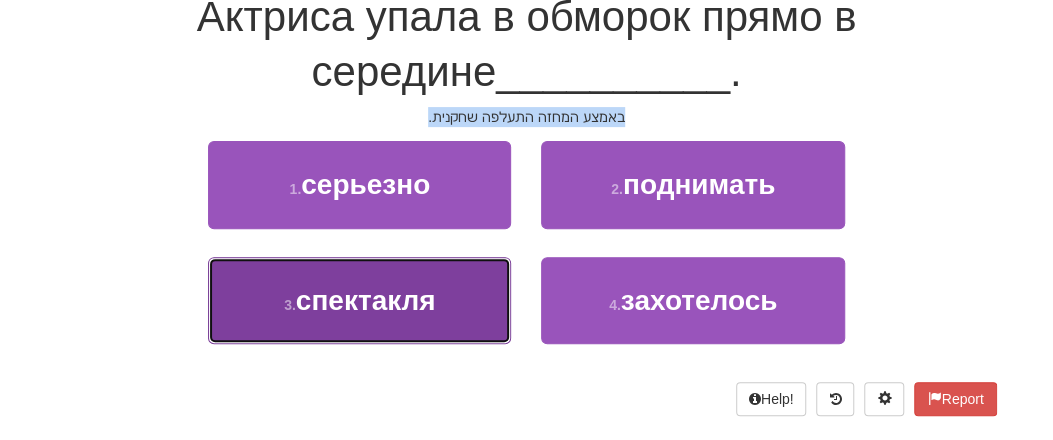 click on "3 .  спектакля" at bounding box center (359, 300) 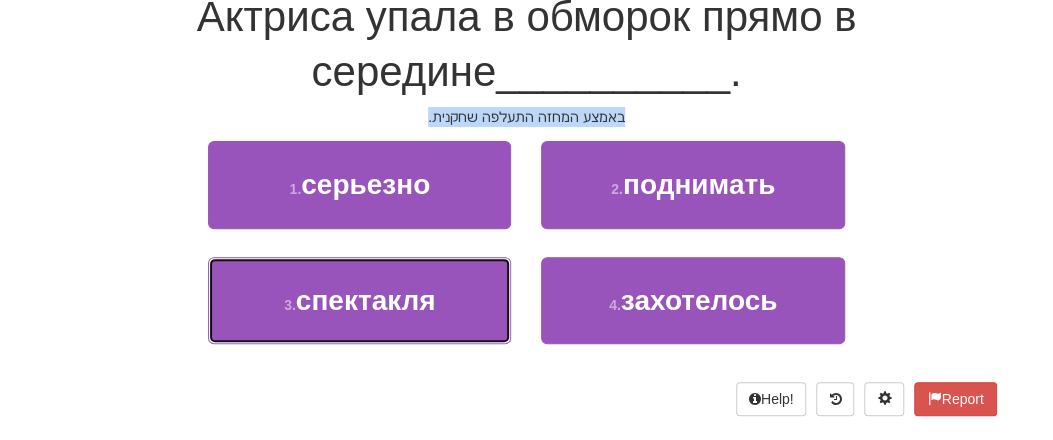 scroll, scrollTop: 220, scrollLeft: 0, axis: vertical 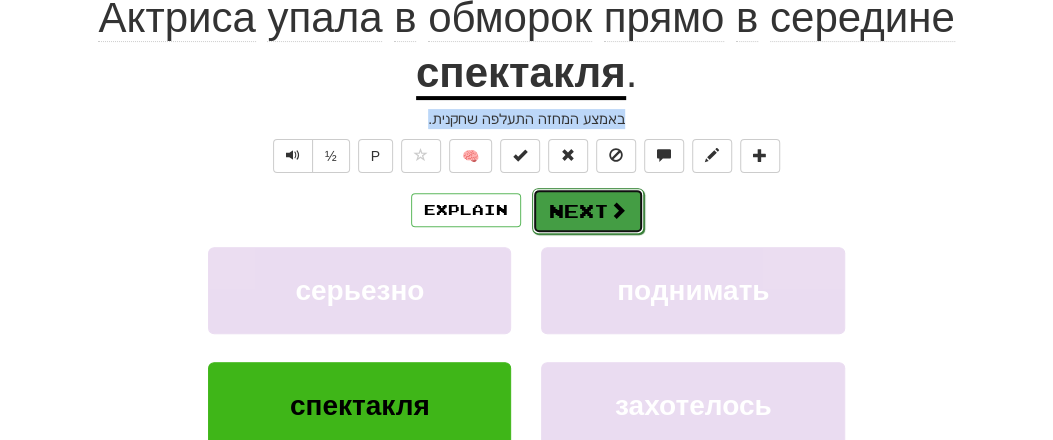 click on "Next" at bounding box center [588, 211] 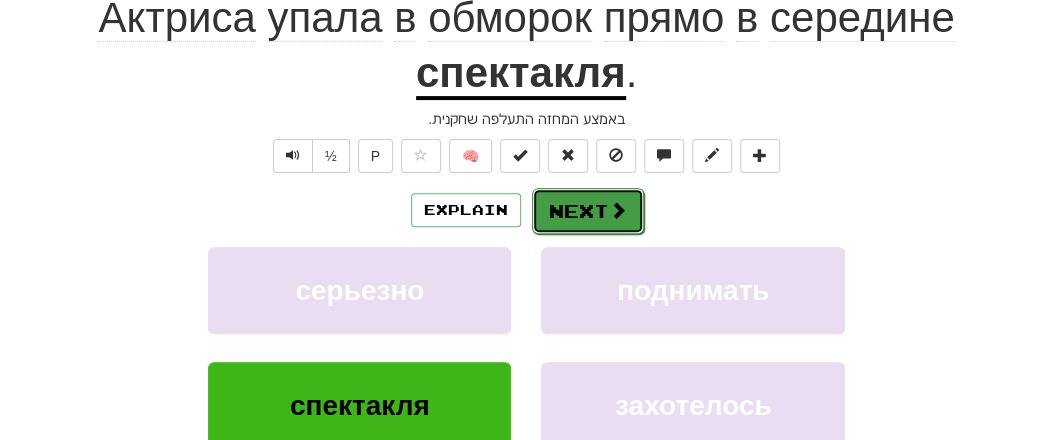 scroll, scrollTop: 208, scrollLeft: 0, axis: vertical 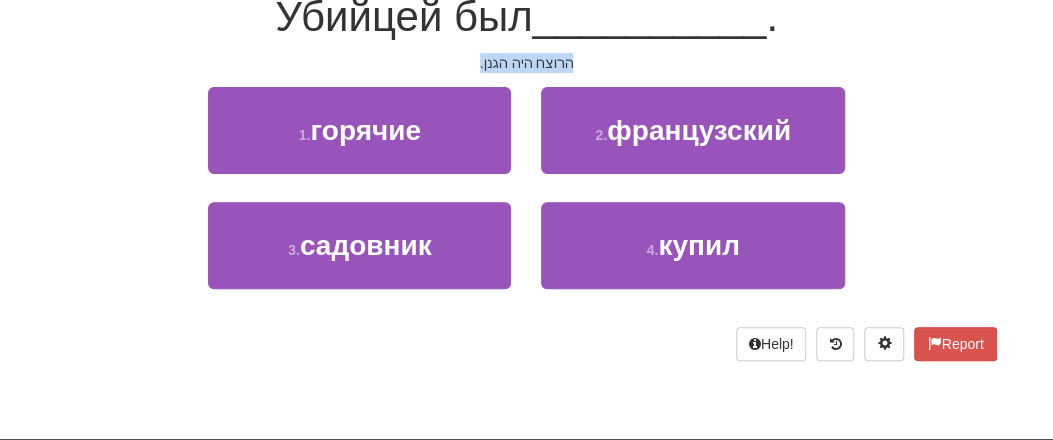 drag, startPoint x: 472, startPoint y: 57, endPoint x: 587, endPoint y: 56, distance: 115.00435 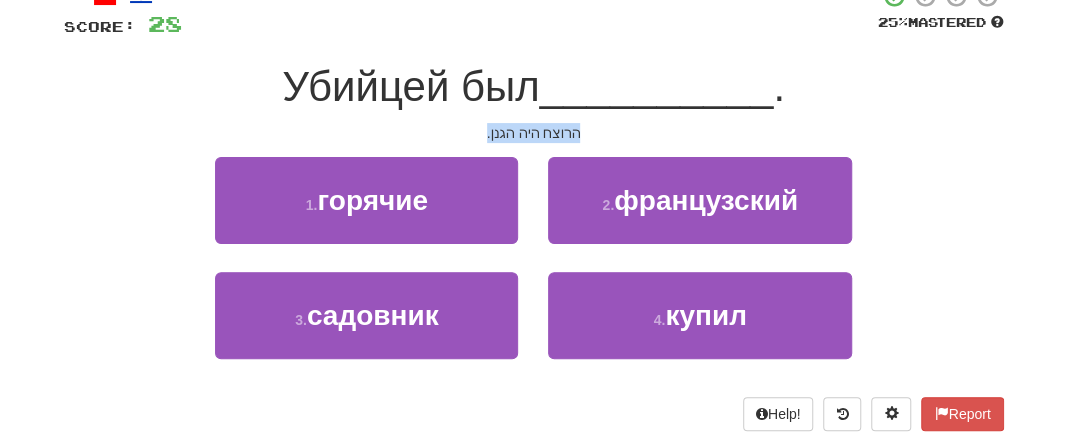 scroll, scrollTop: 104, scrollLeft: 0, axis: vertical 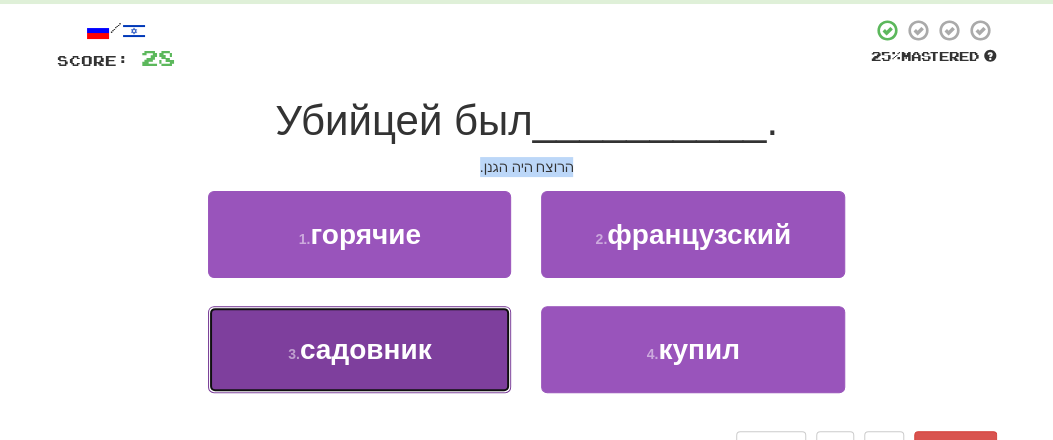click on "садовник" at bounding box center [366, 349] 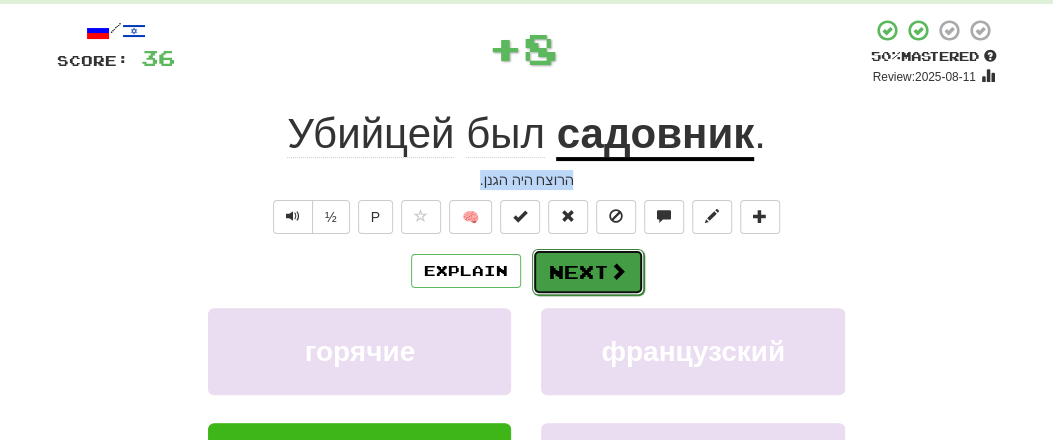 click at bounding box center (618, 271) 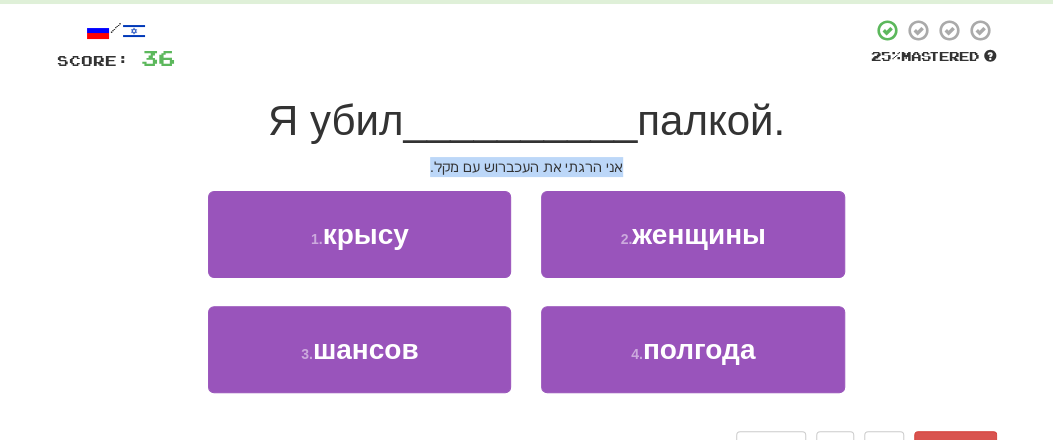 drag, startPoint x: 405, startPoint y: 161, endPoint x: 685, endPoint y: 164, distance: 280.01608 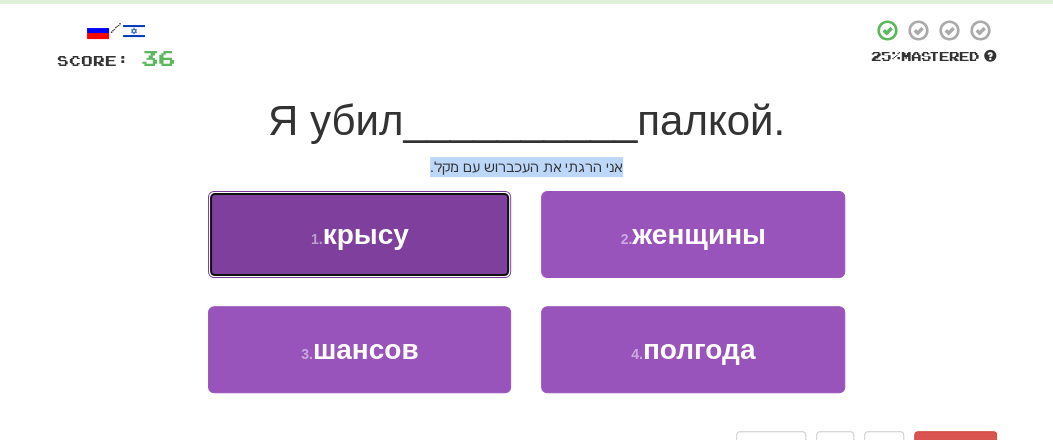 click on "крысу" at bounding box center [366, 234] 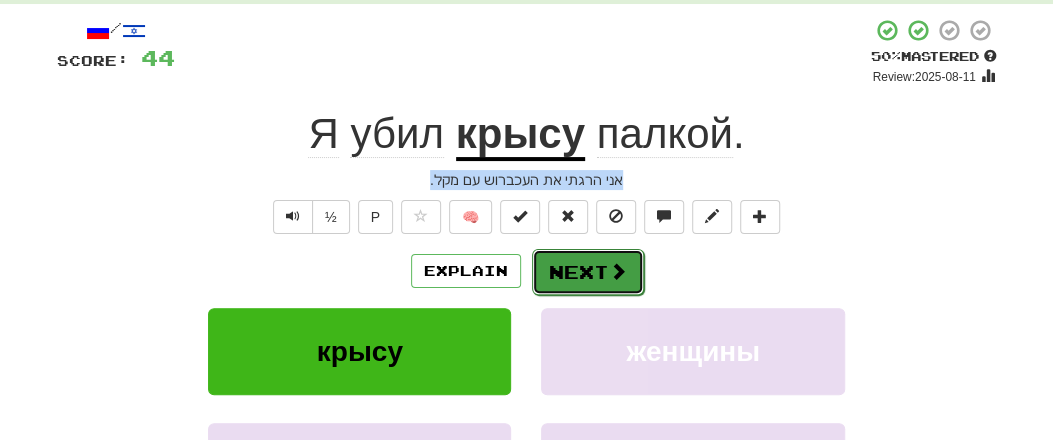 click on "Next" at bounding box center [588, 272] 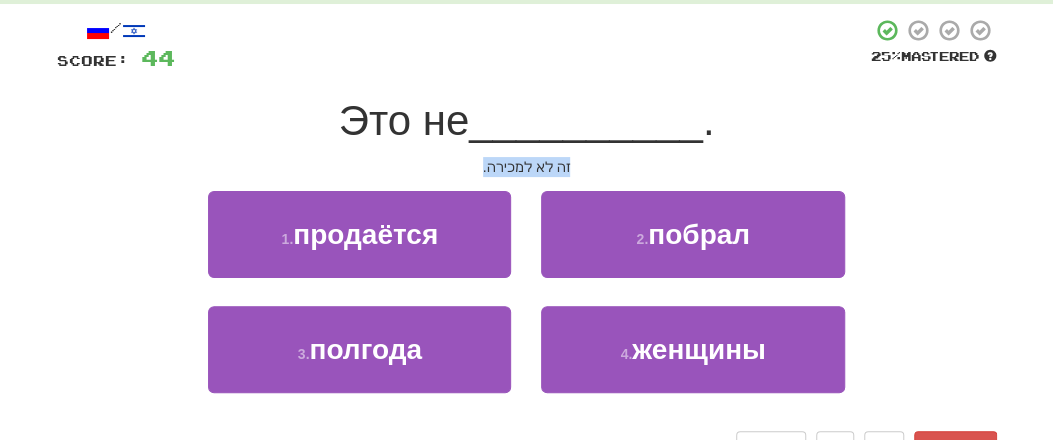 drag, startPoint x: 480, startPoint y: 167, endPoint x: 585, endPoint y: 155, distance: 105.68349 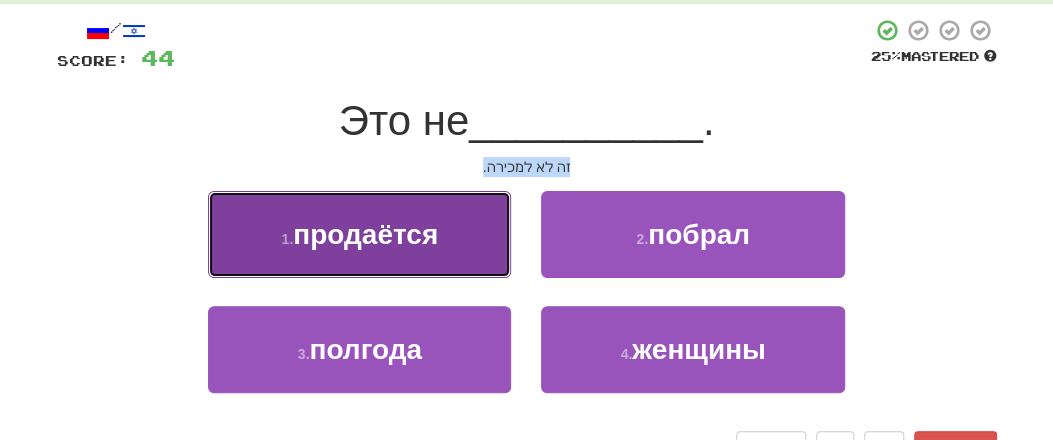 click on "1 .  продаётся" at bounding box center (359, 234) 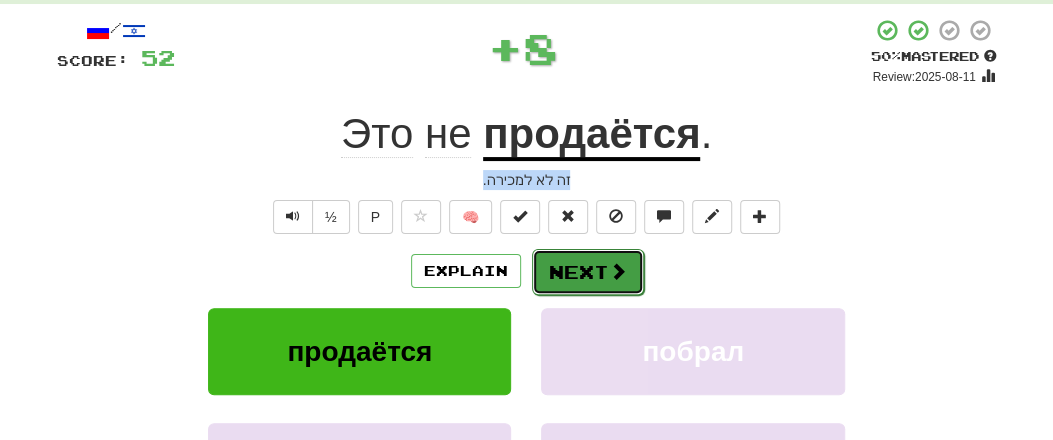 click on "Next" at bounding box center [588, 272] 